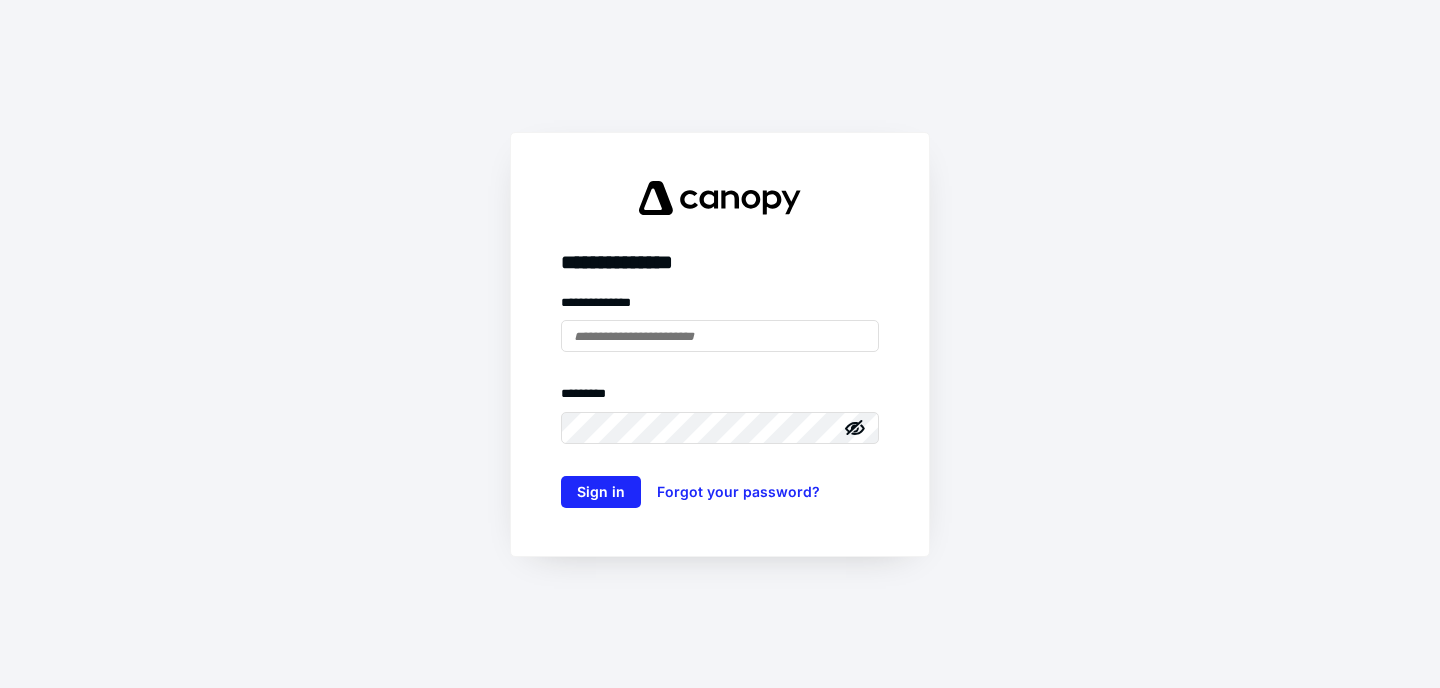 scroll, scrollTop: 0, scrollLeft: 0, axis: both 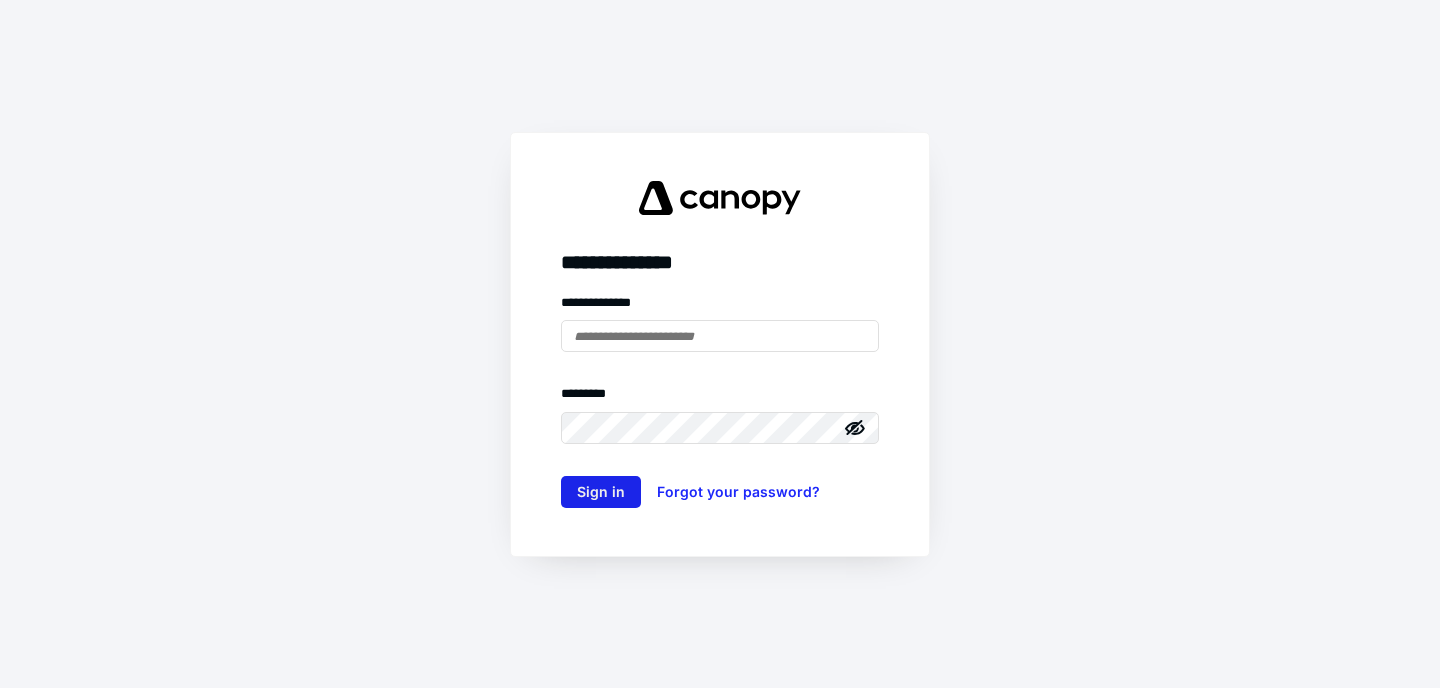 type on "**********" 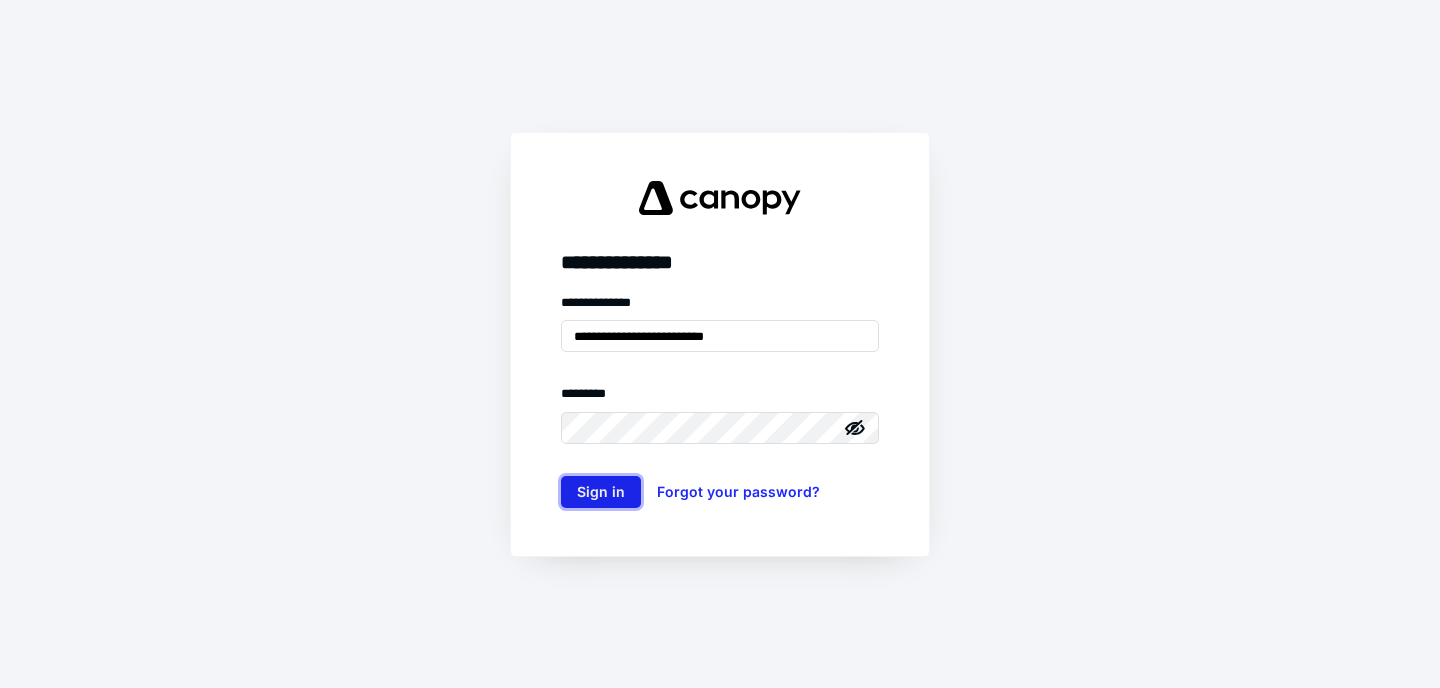 click on "Sign in" at bounding box center [601, 492] 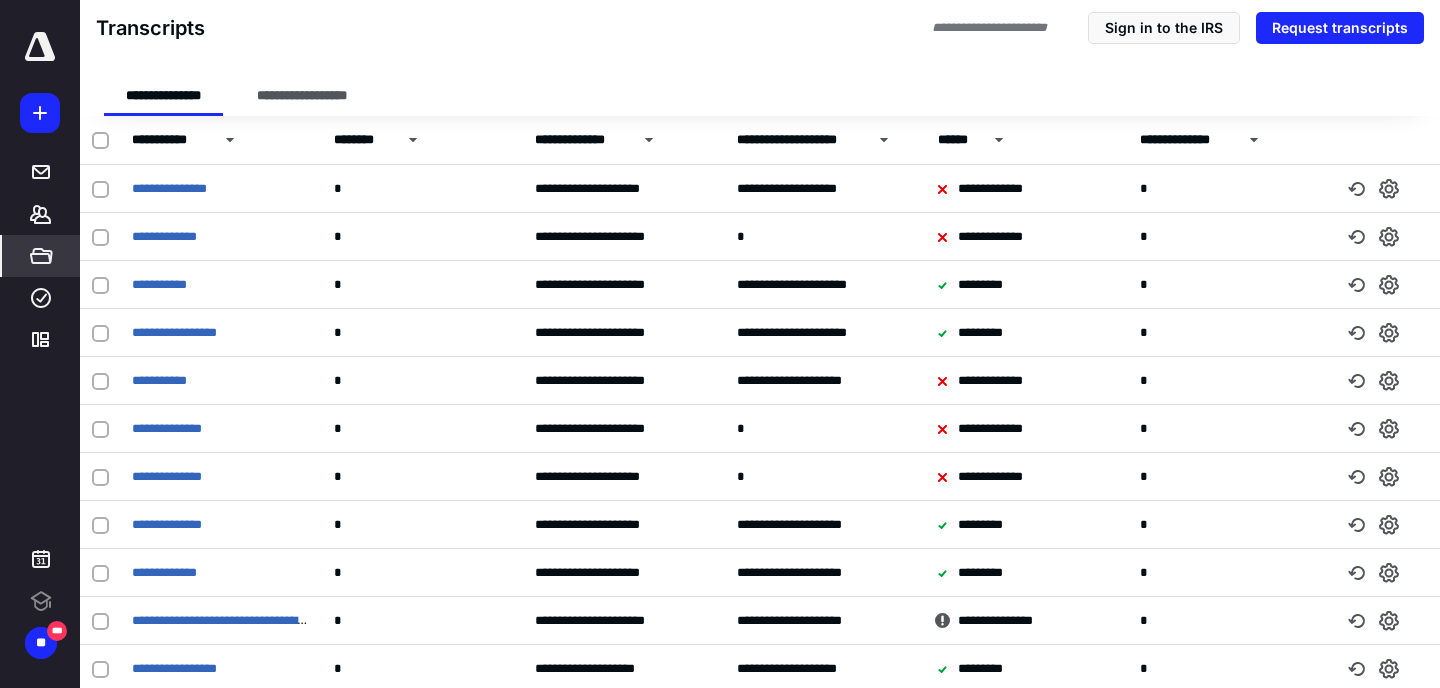 scroll, scrollTop: 0, scrollLeft: 0, axis: both 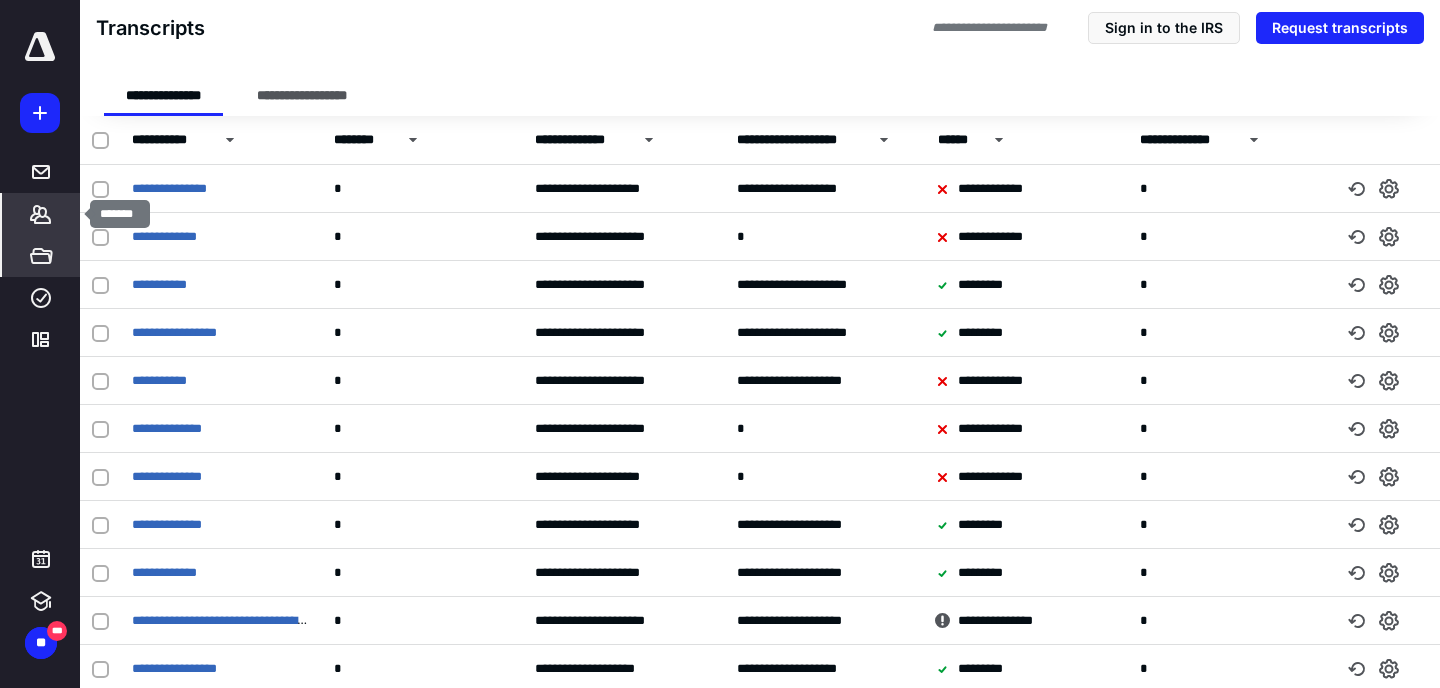 click at bounding box center (40, 214) 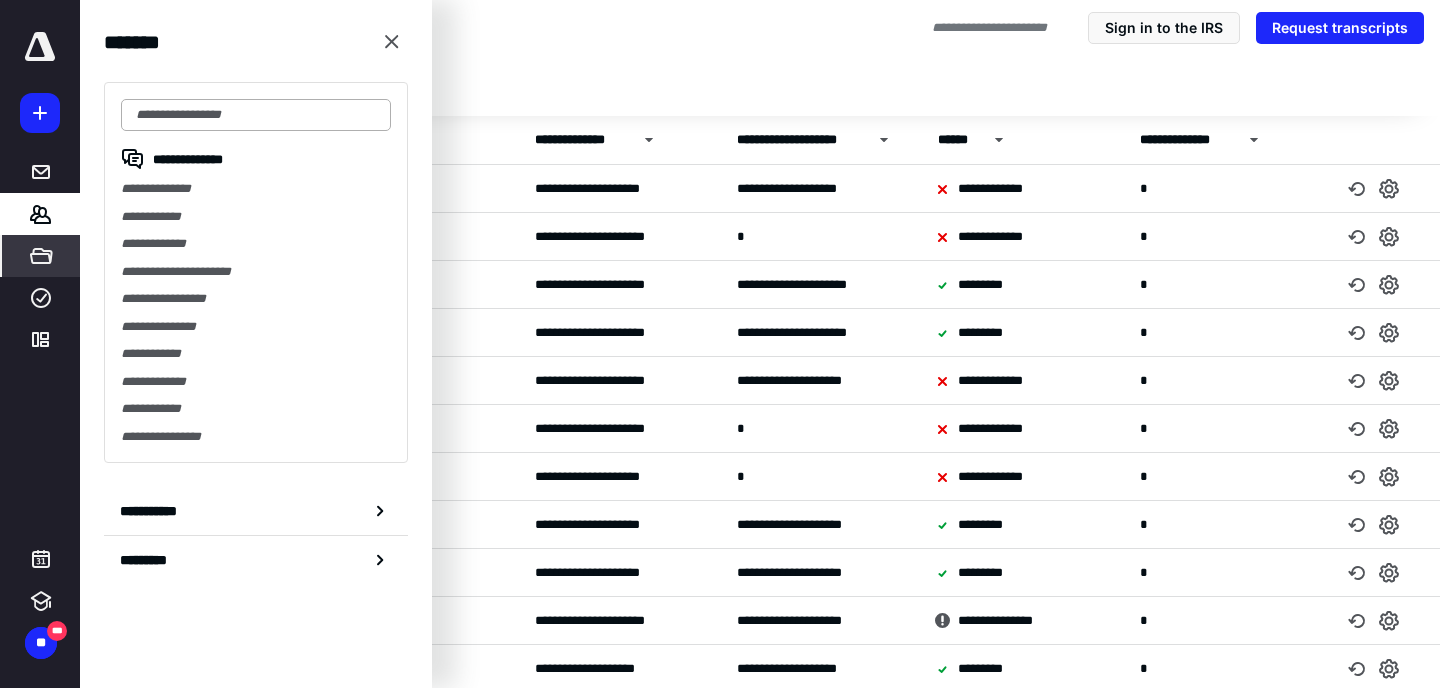 click at bounding box center [256, 115] 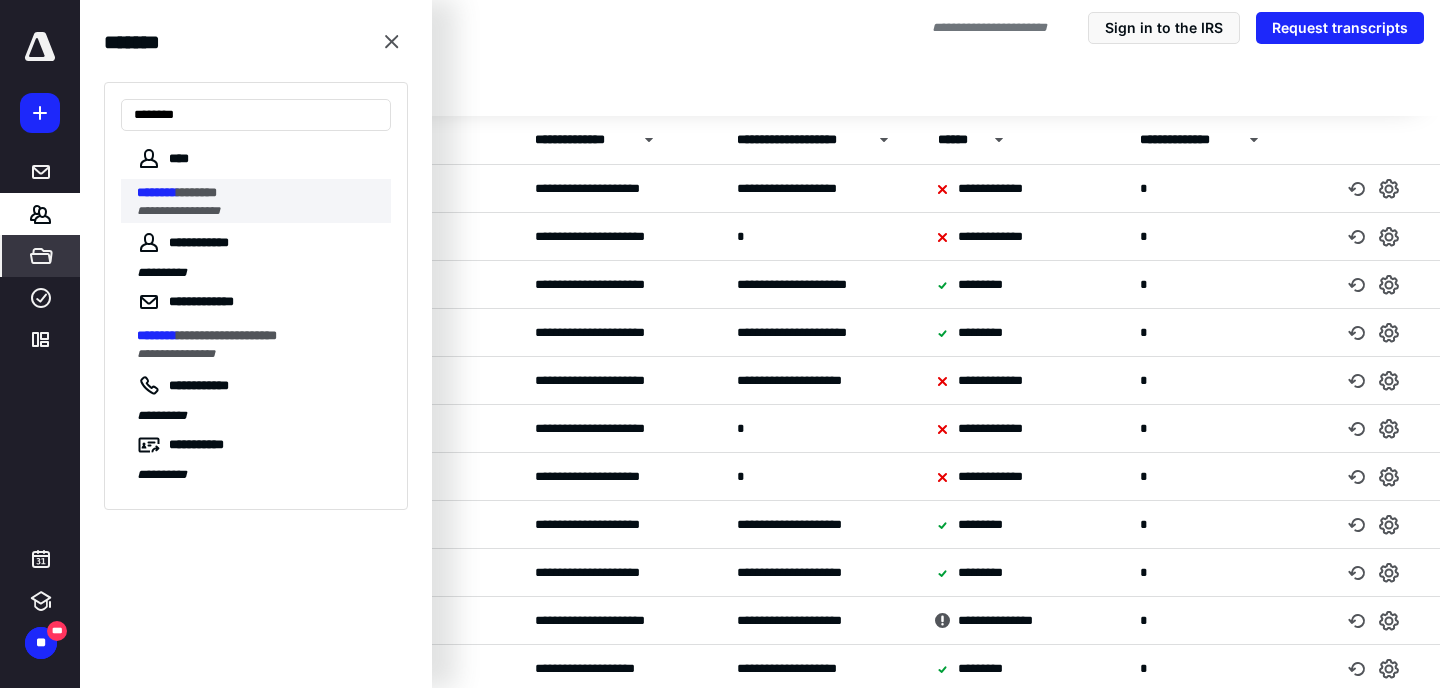 type on "********" 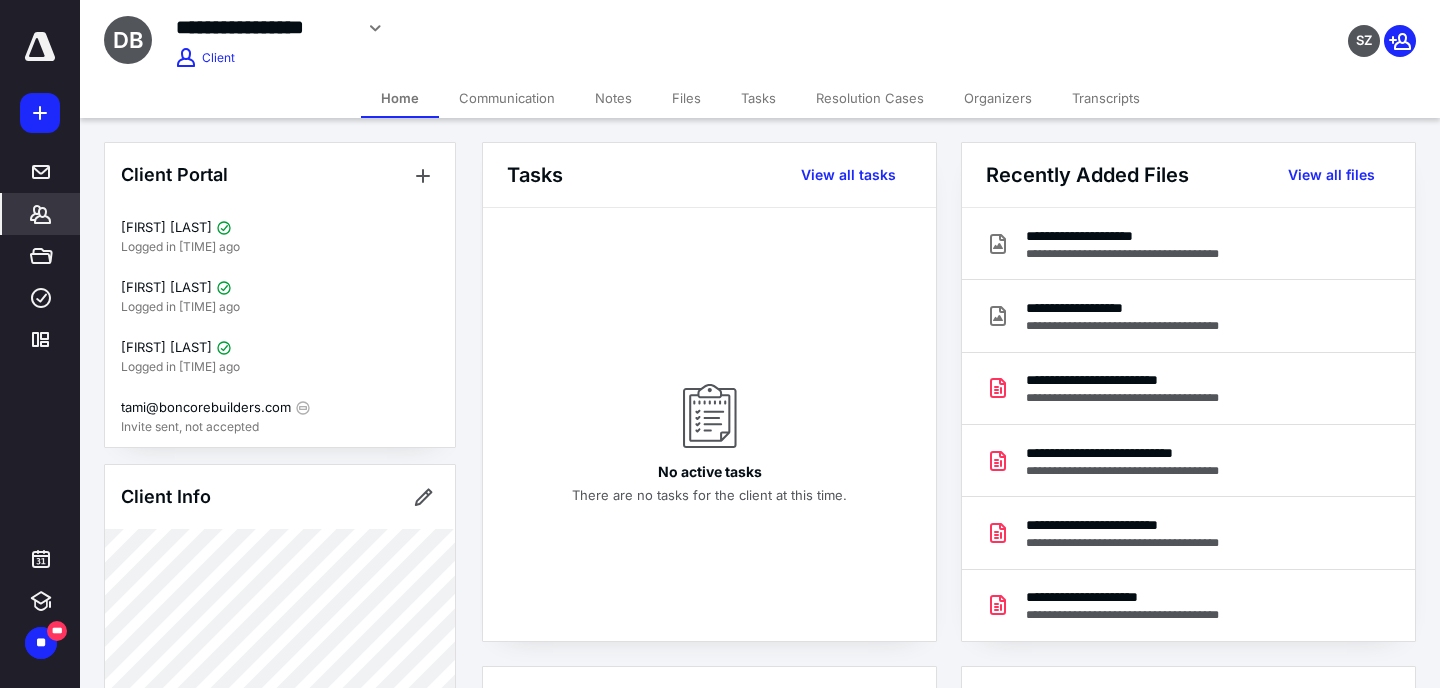 click on "Transcripts" at bounding box center [1106, 98] 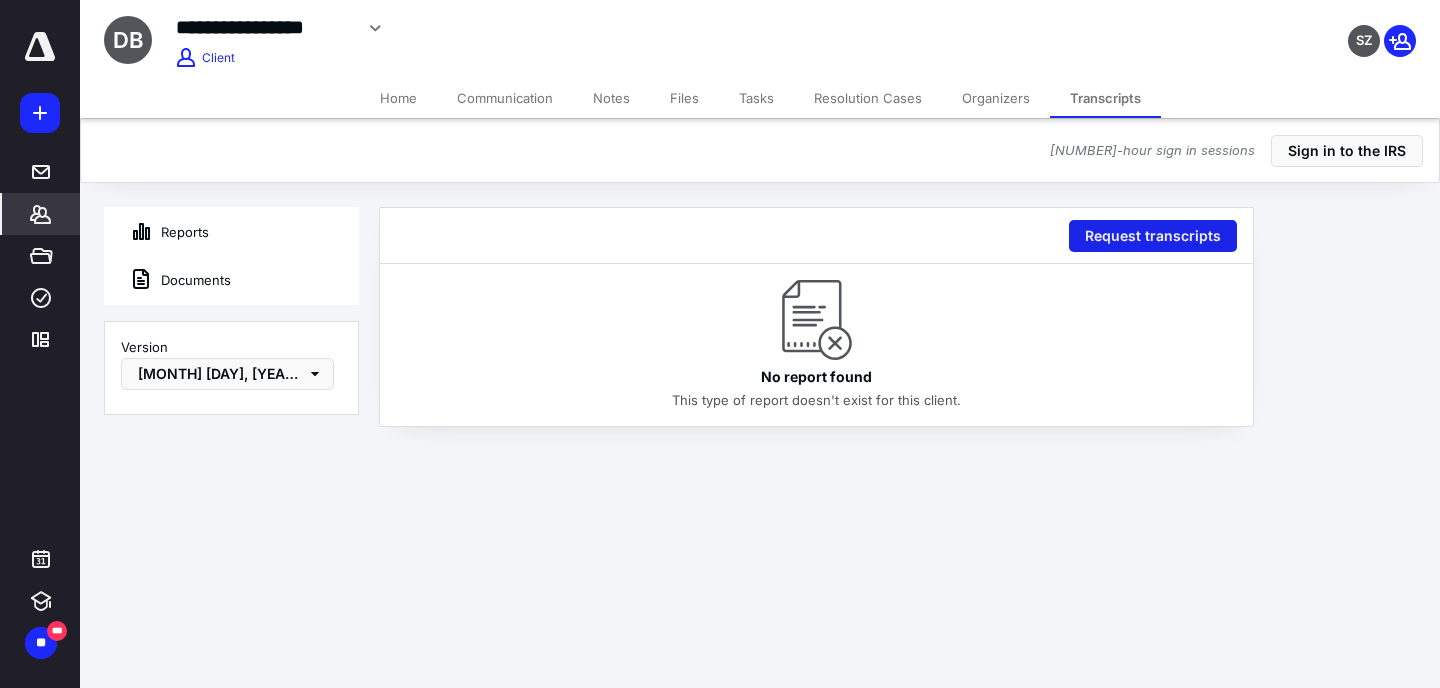 click on "Request transcripts" at bounding box center [1153, 236] 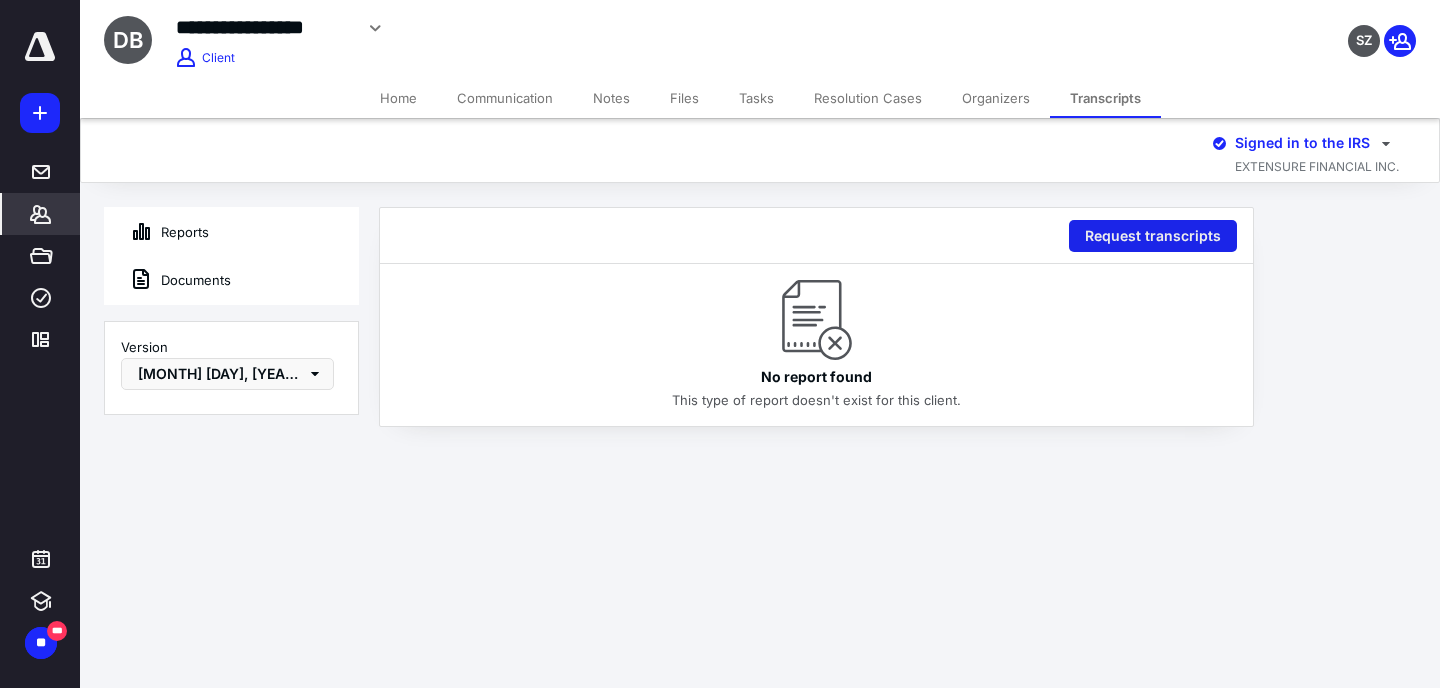 click on "Request transcripts" at bounding box center [1153, 236] 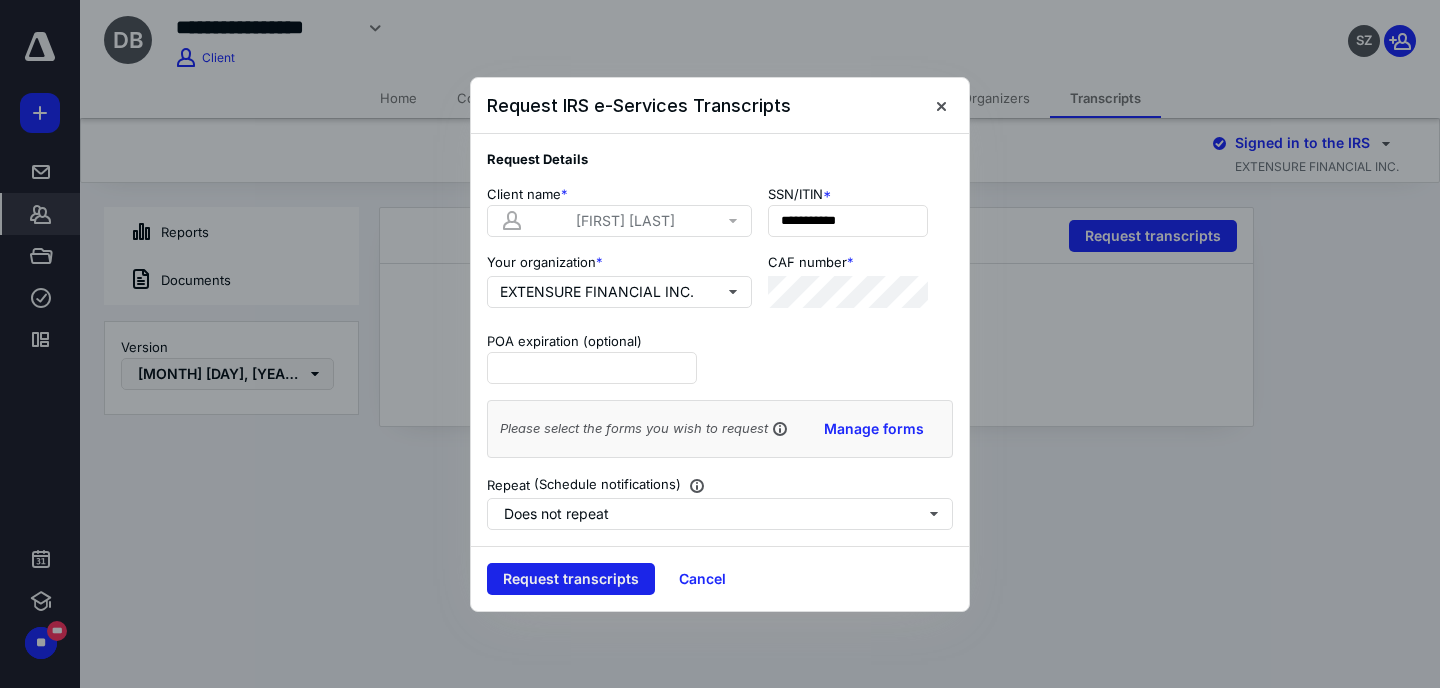 click on "Request transcripts" at bounding box center (571, 579) 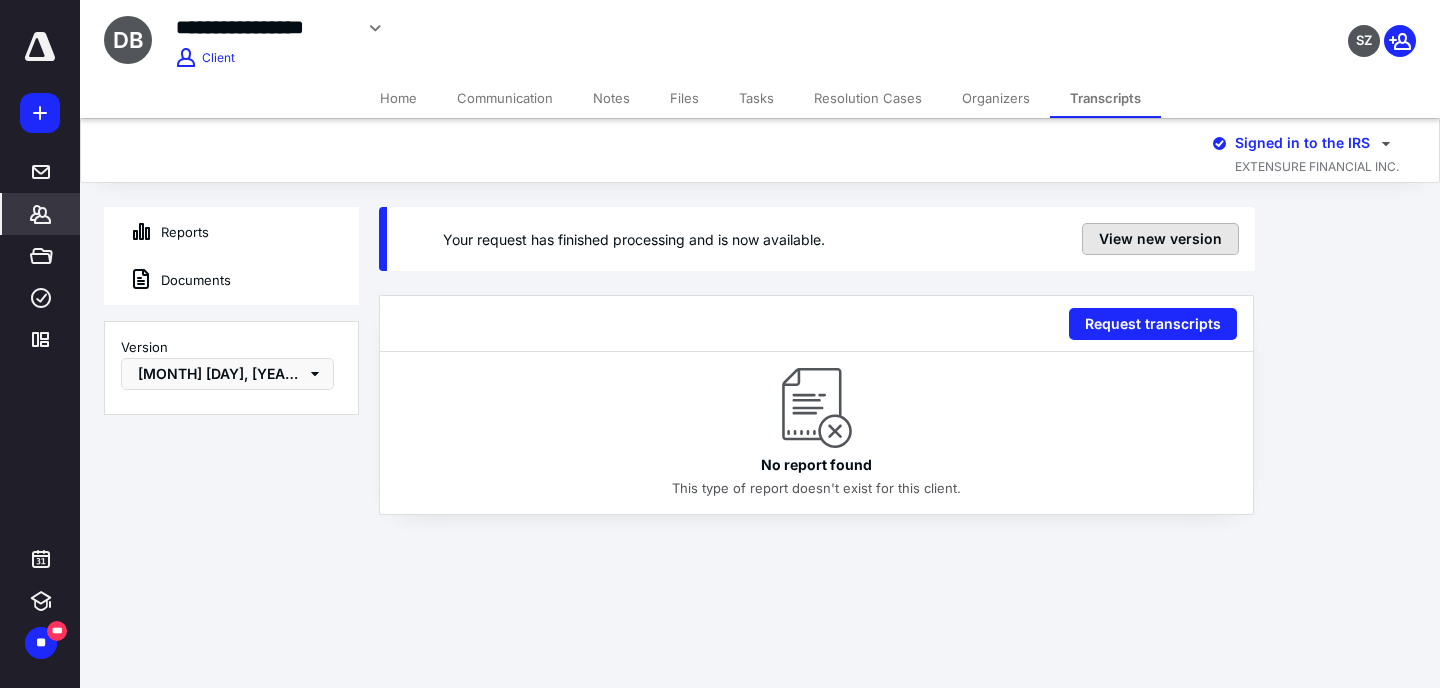 click on "View new version" at bounding box center (1160, 239) 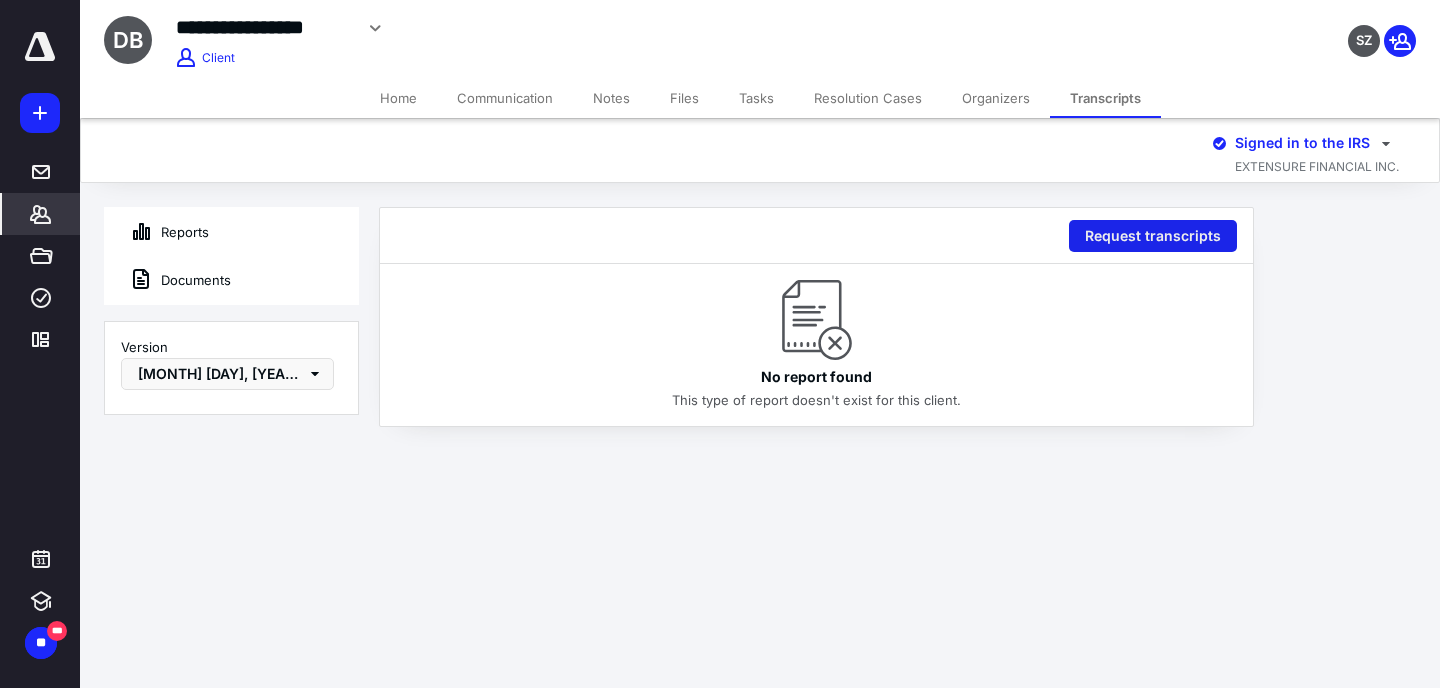 click on "Request transcripts" at bounding box center (1153, 236) 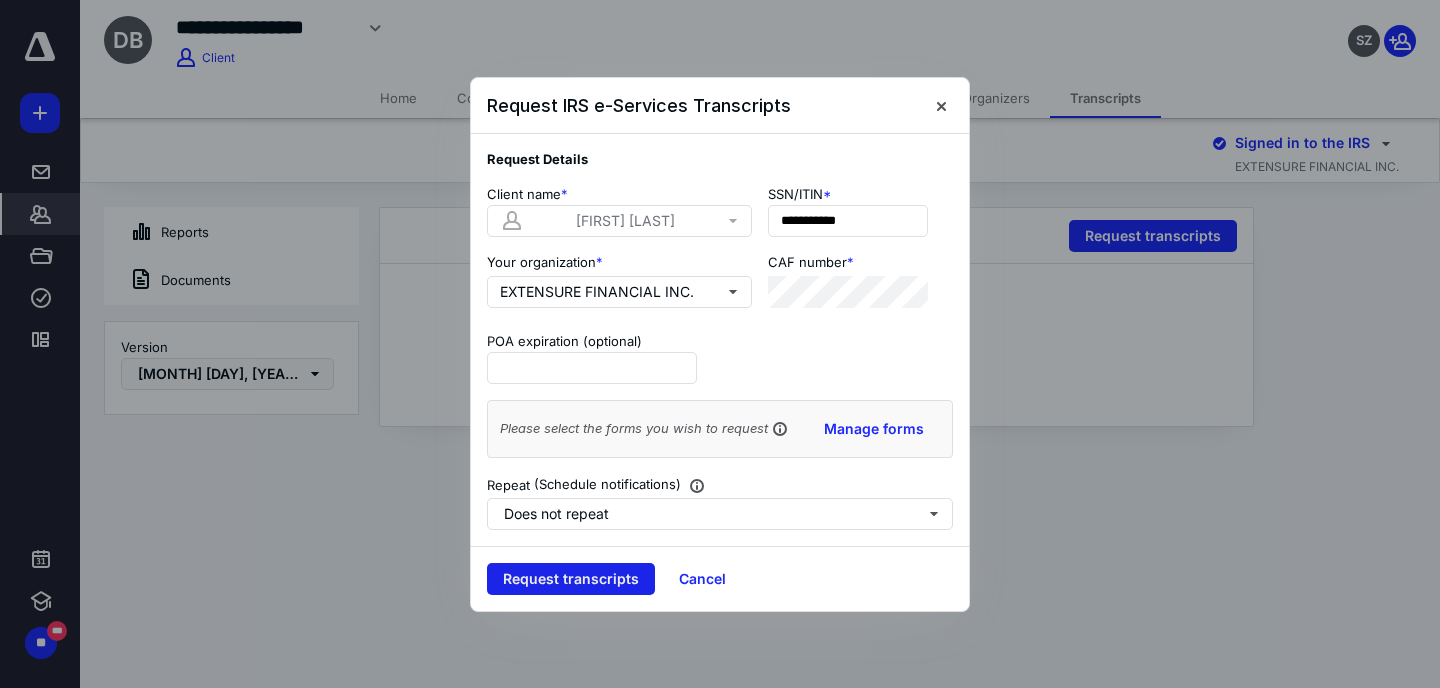 click on "Request transcripts" at bounding box center (571, 579) 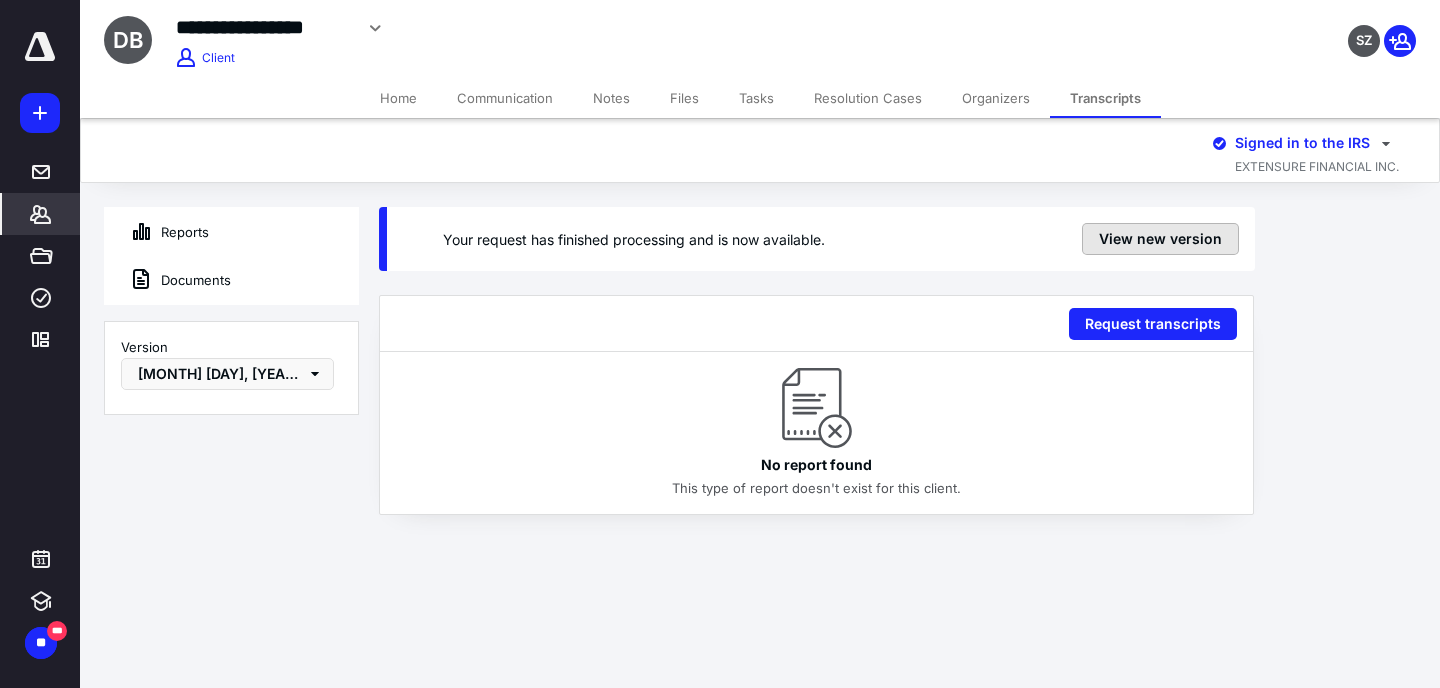 click on "View new version" at bounding box center (1160, 239) 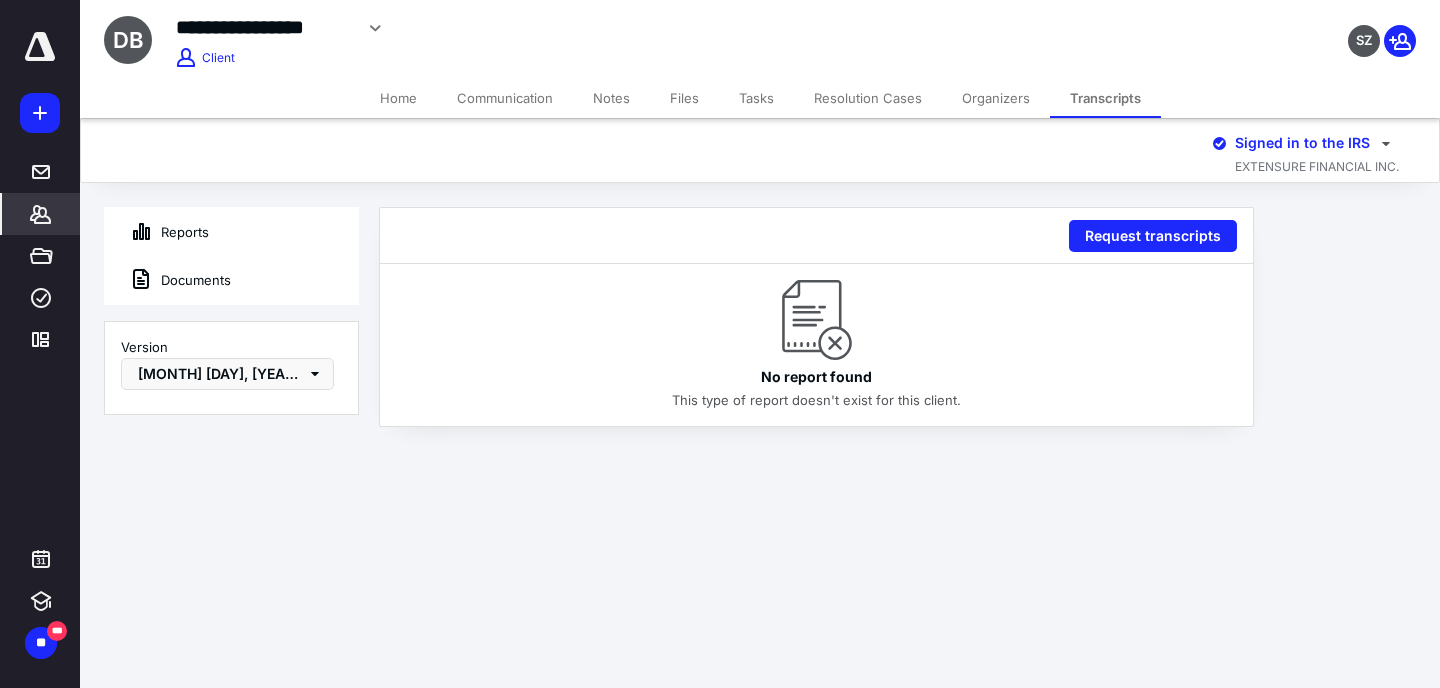 click on "Documents" at bounding box center (168, 280) 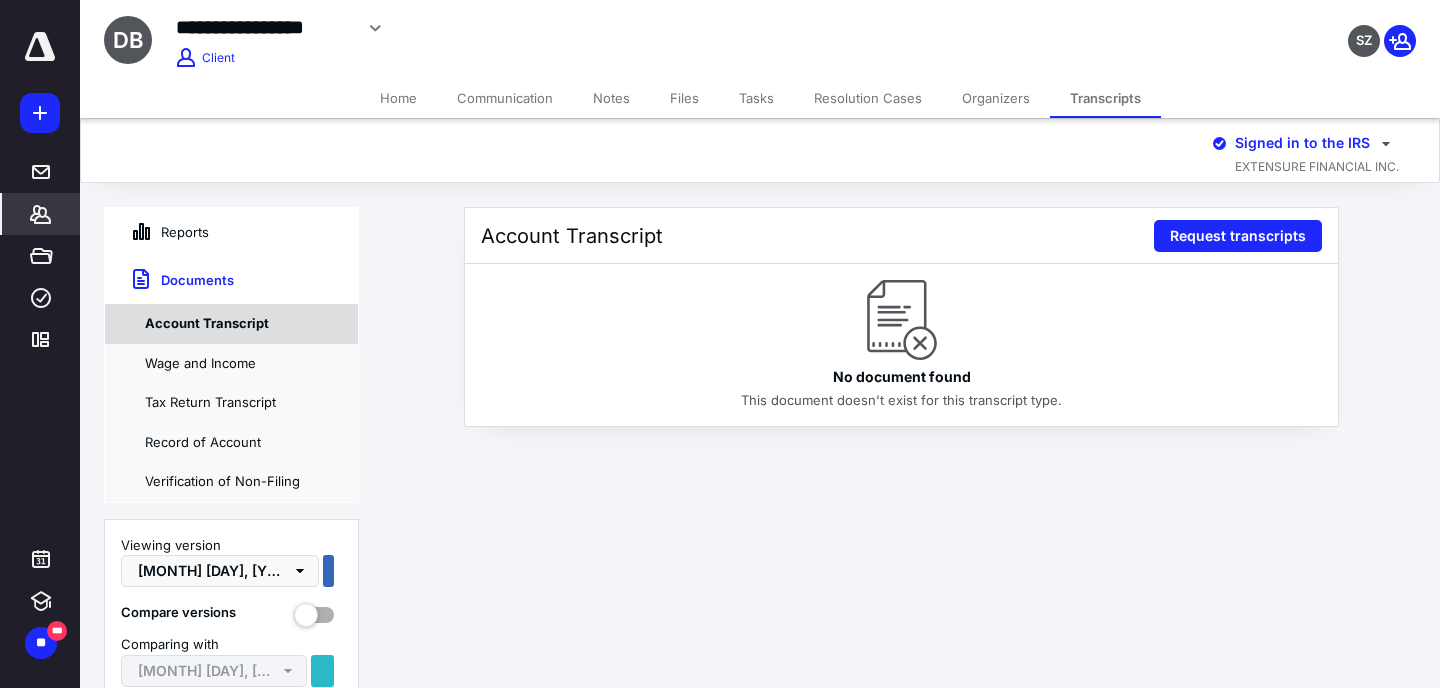 click on "Account Transcript" at bounding box center [231, 324] 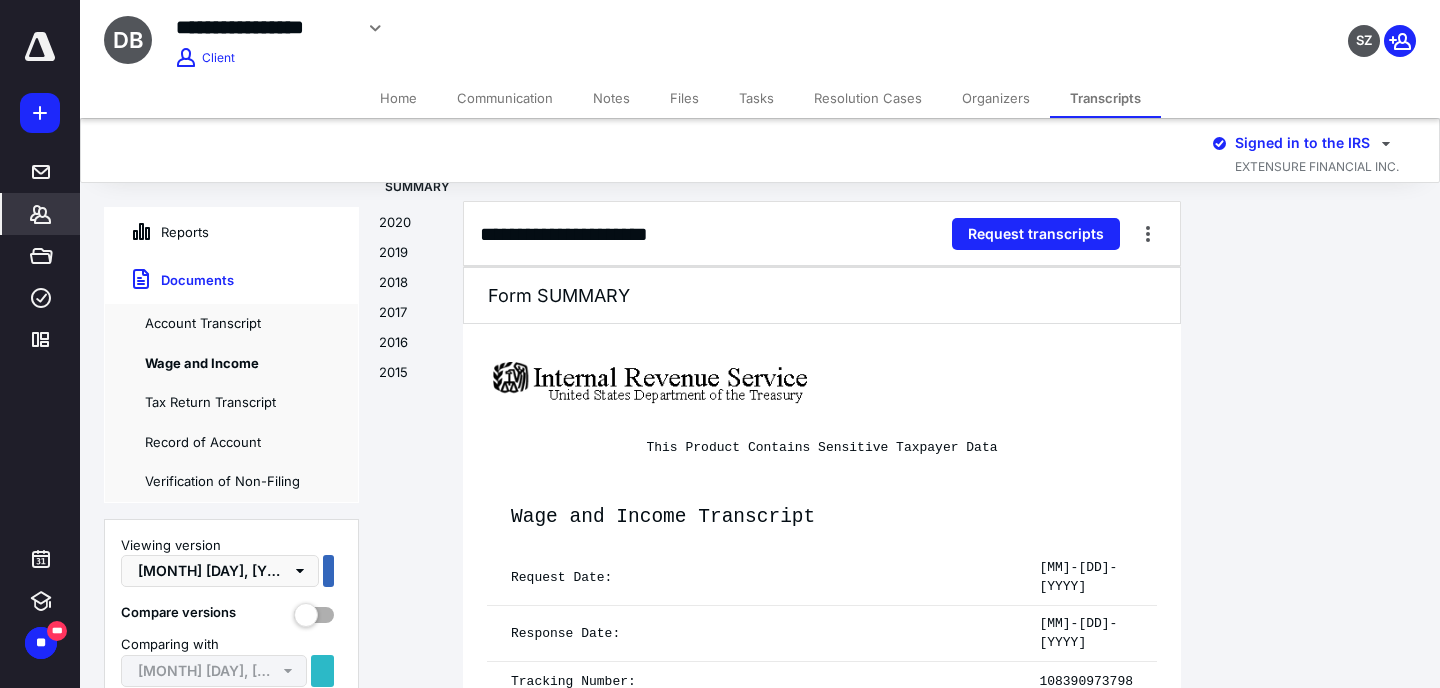 scroll, scrollTop: 0, scrollLeft: 0, axis: both 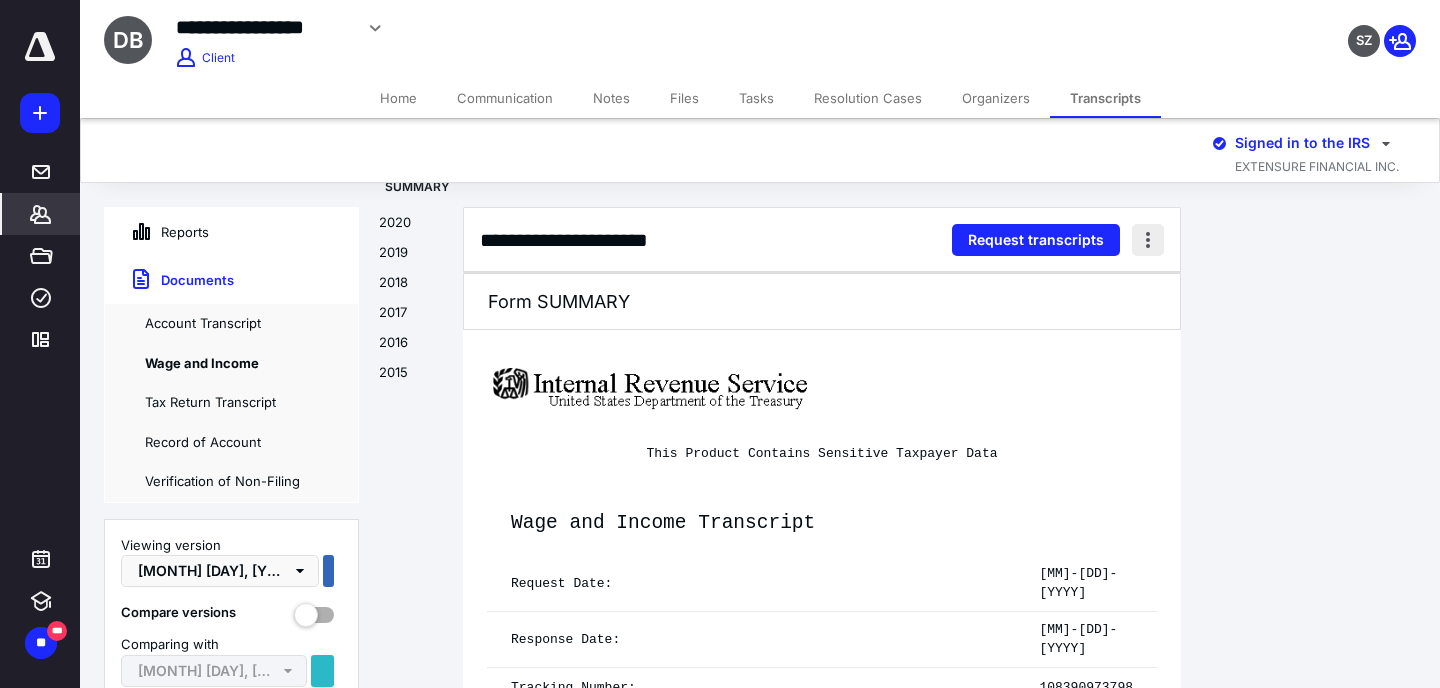 click at bounding box center [1148, 240] 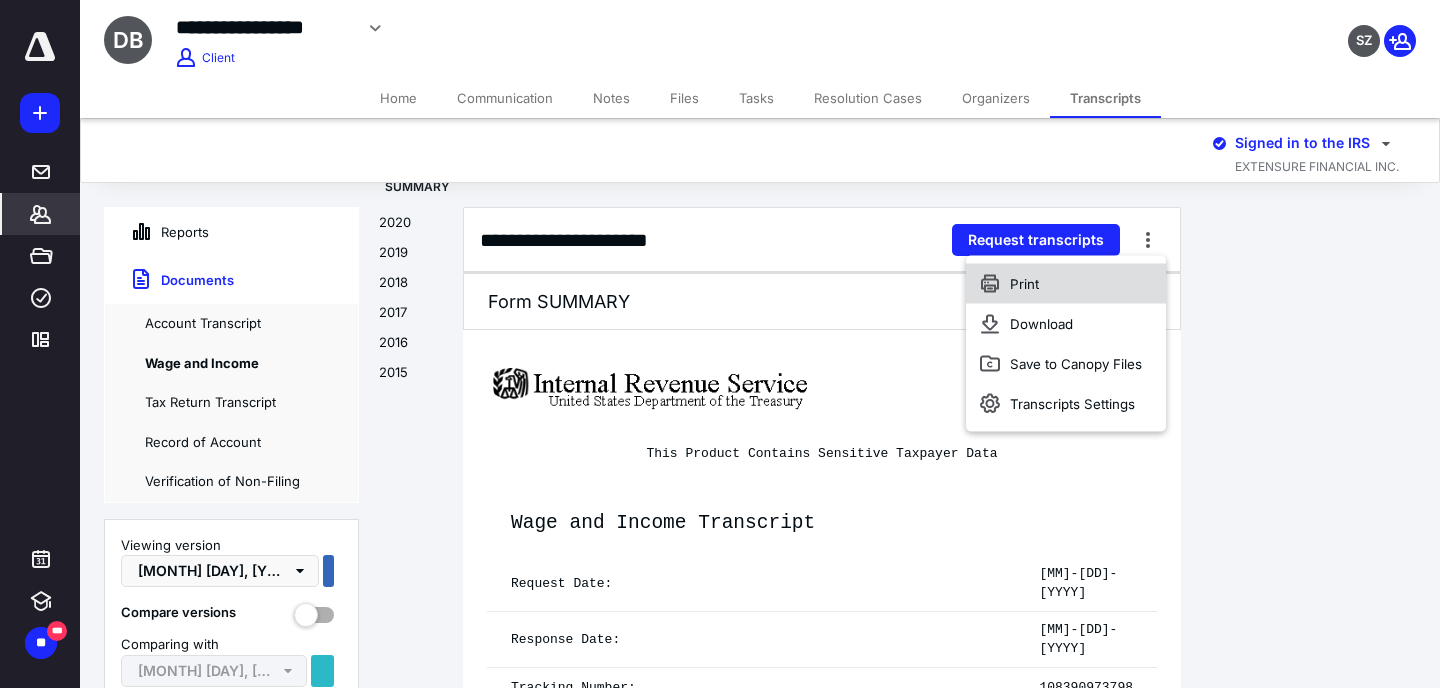 click on "Print" at bounding box center [1066, 284] 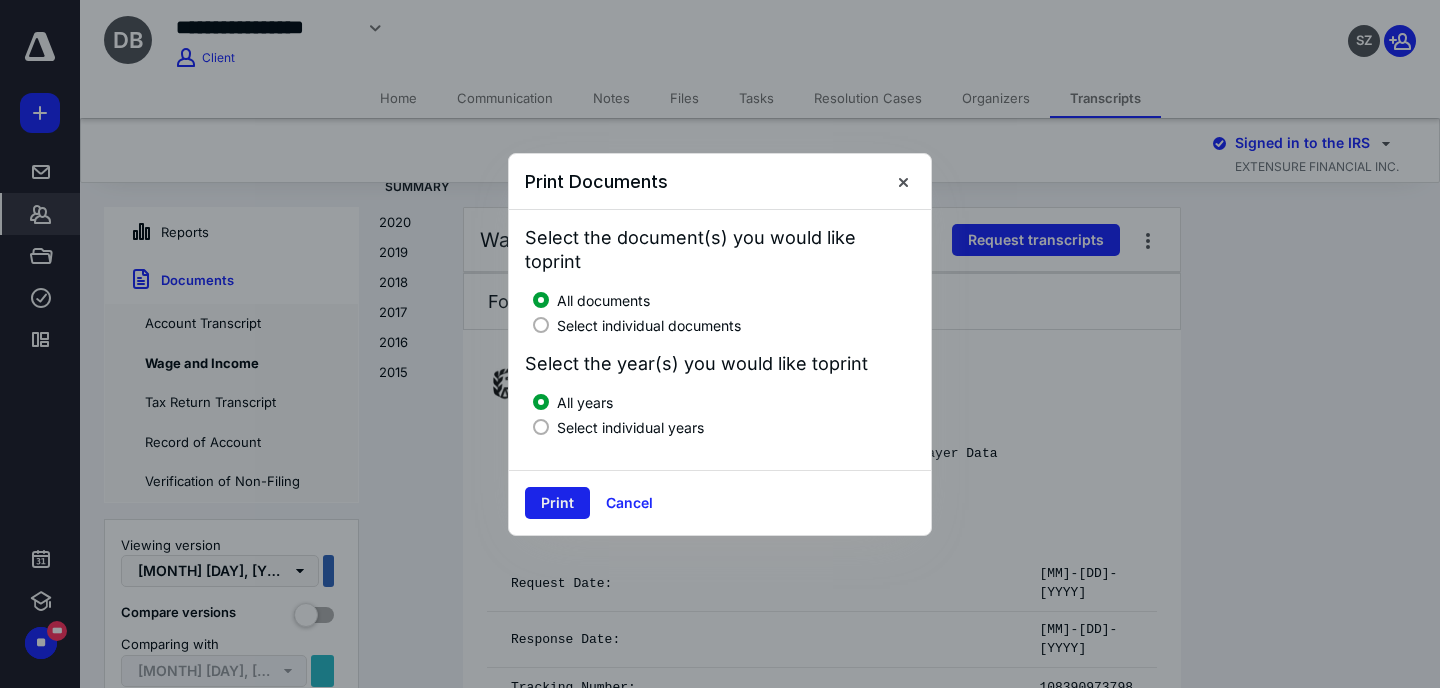 click on "Print" at bounding box center [557, 503] 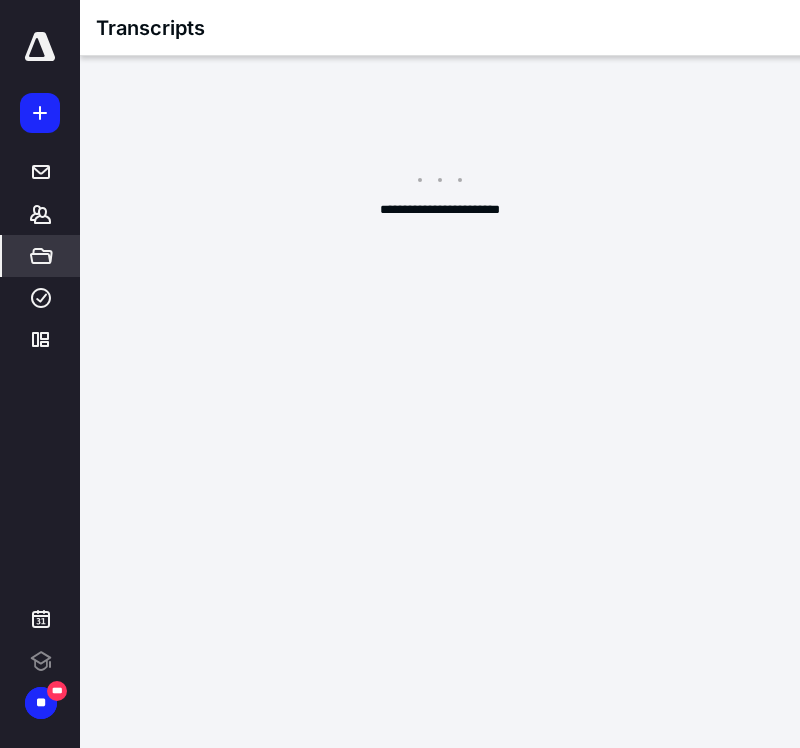 scroll, scrollTop: 0, scrollLeft: 0, axis: both 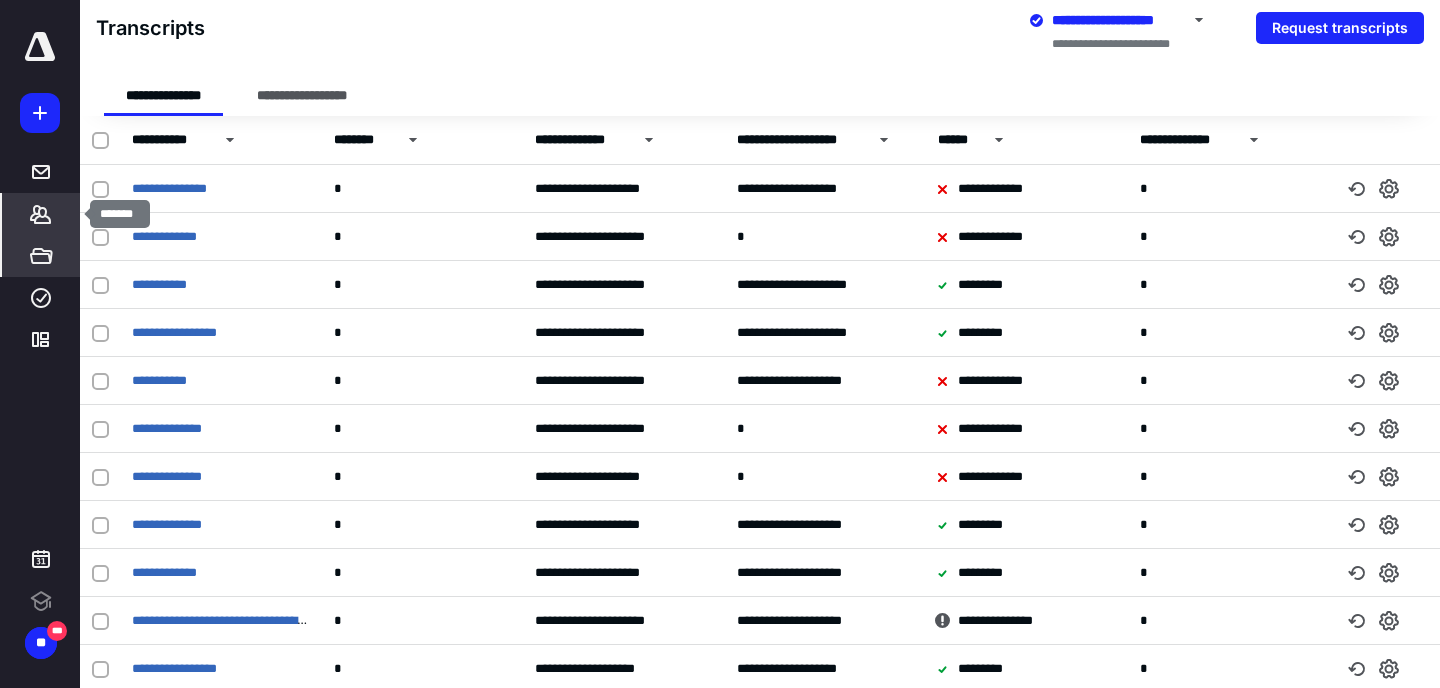 click on "*********" at bounding box center [41, 172] 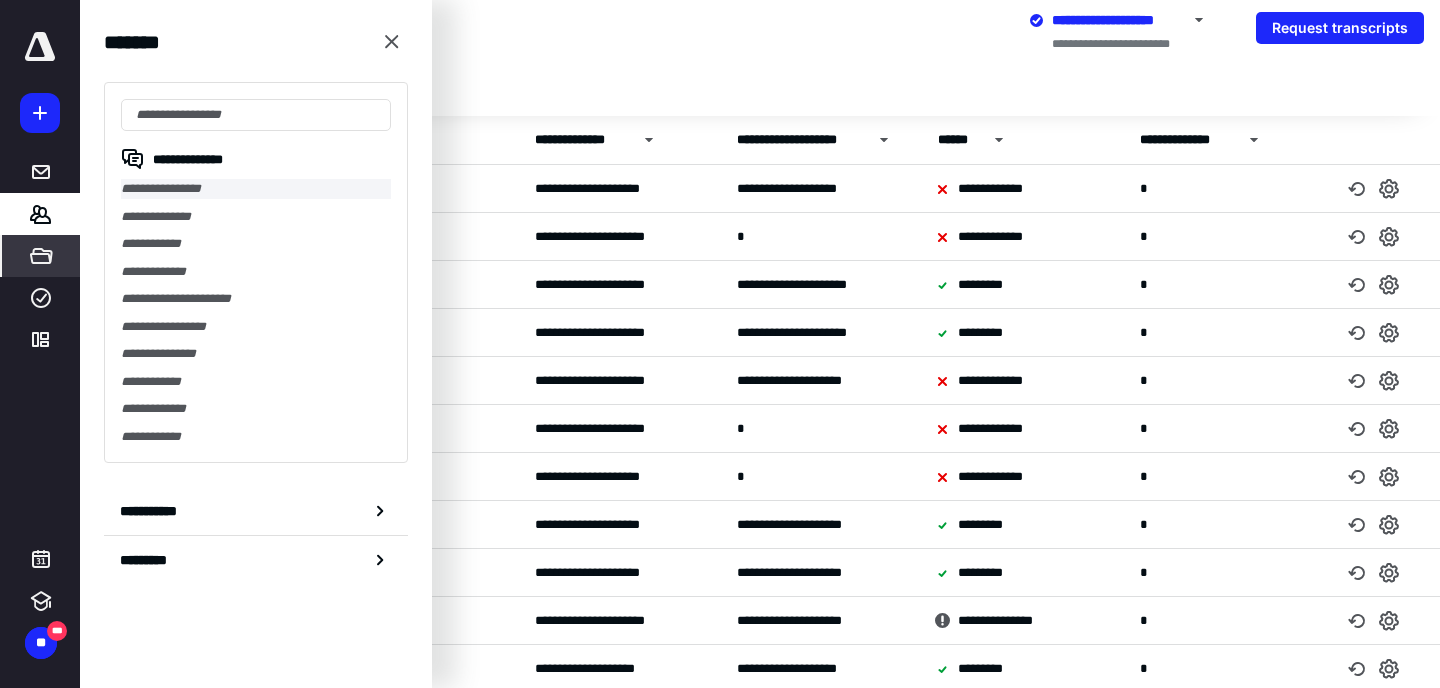 click on "**********" at bounding box center [256, 189] 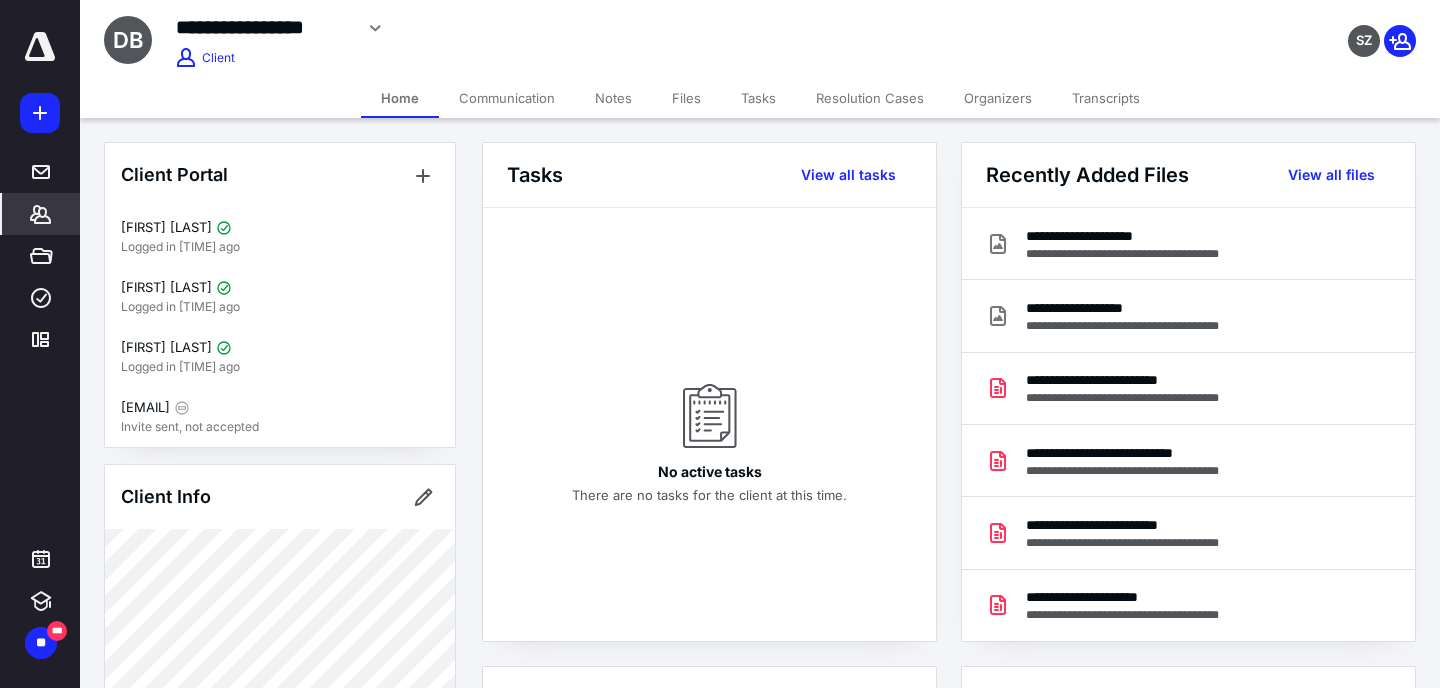 click on "Transcripts" at bounding box center [1106, 98] 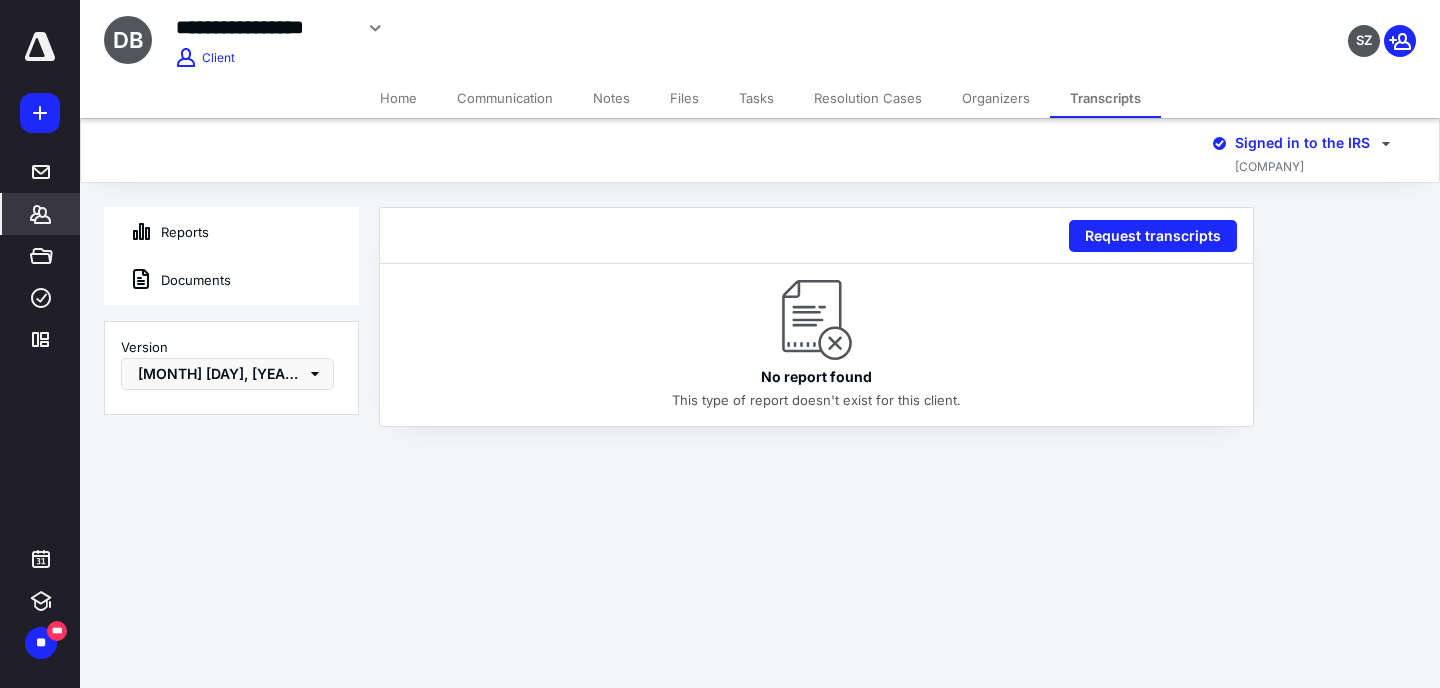 click on "Reports" at bounding box center (231, 232) 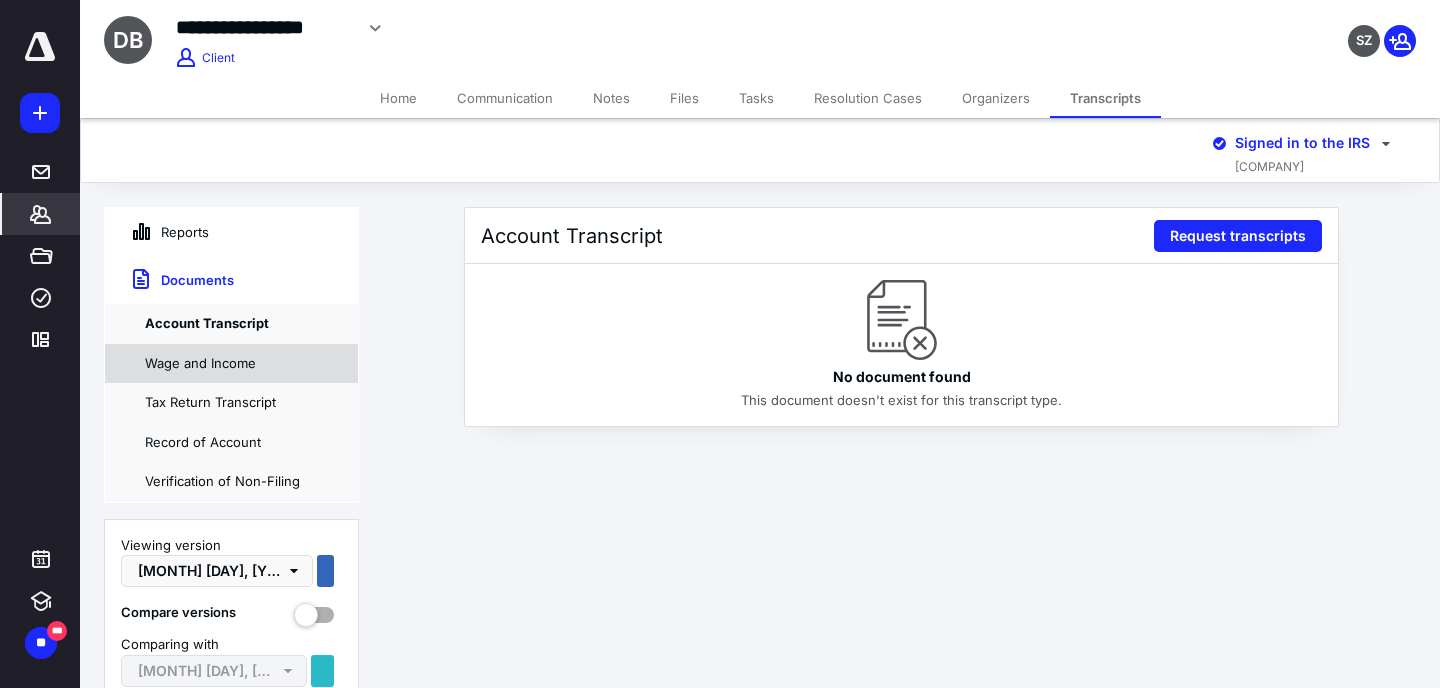 click on "Wage and Income" at bounding box center (231, 364) 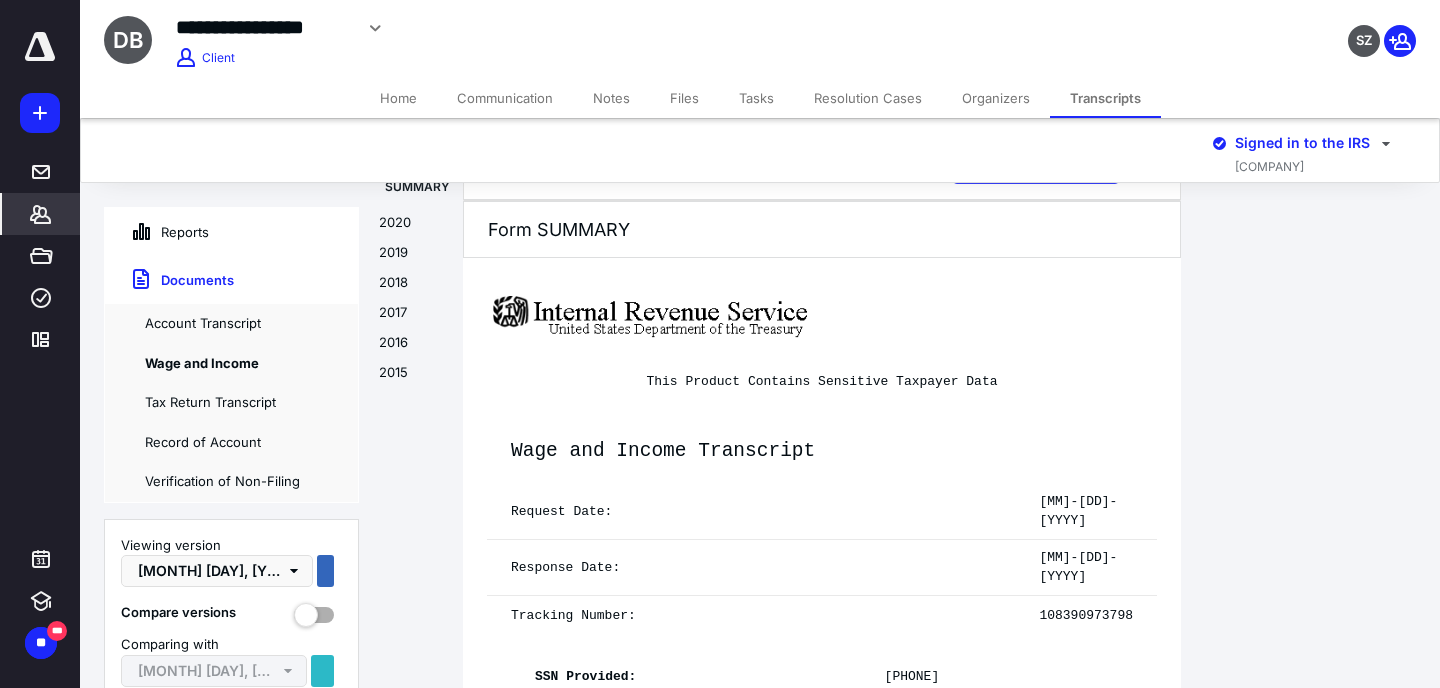 scroll, scrollTop: 0, scrollLeft: 0, axis: both 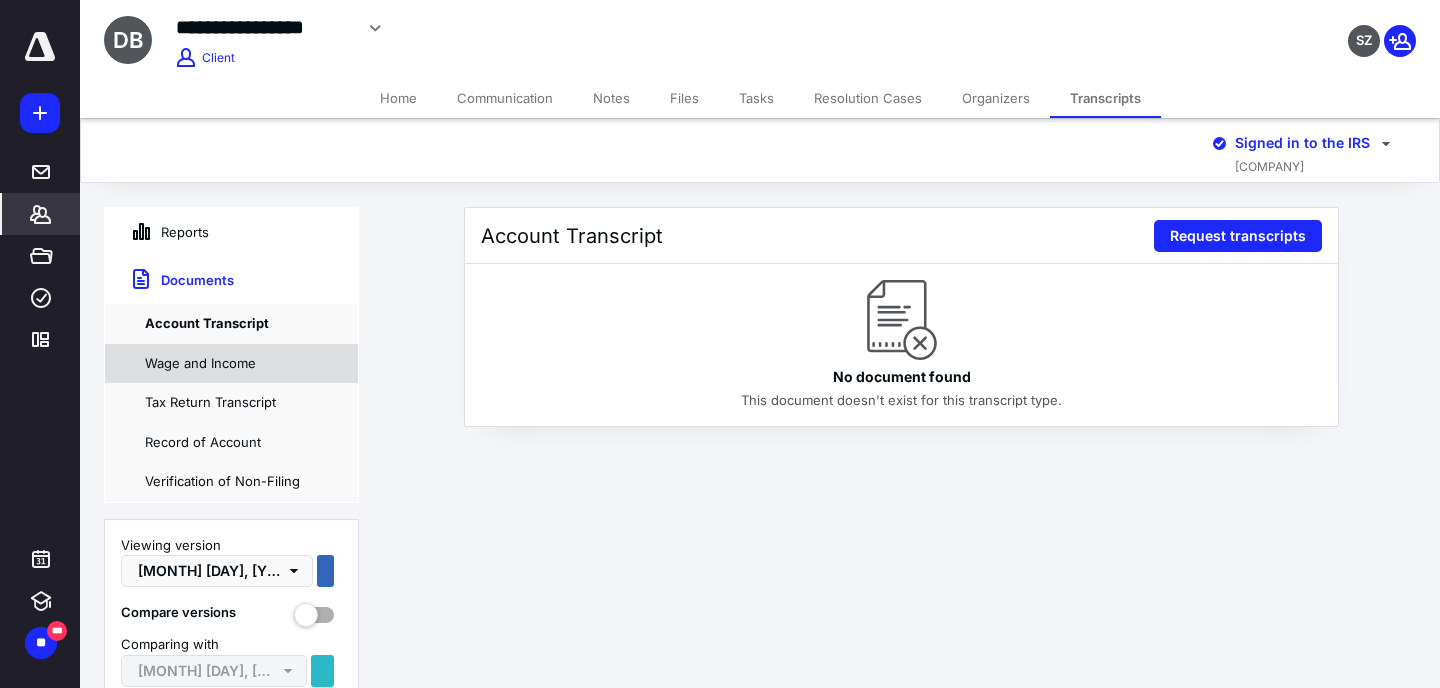 click on "Wage and Income" at bounding box center [231, 364] 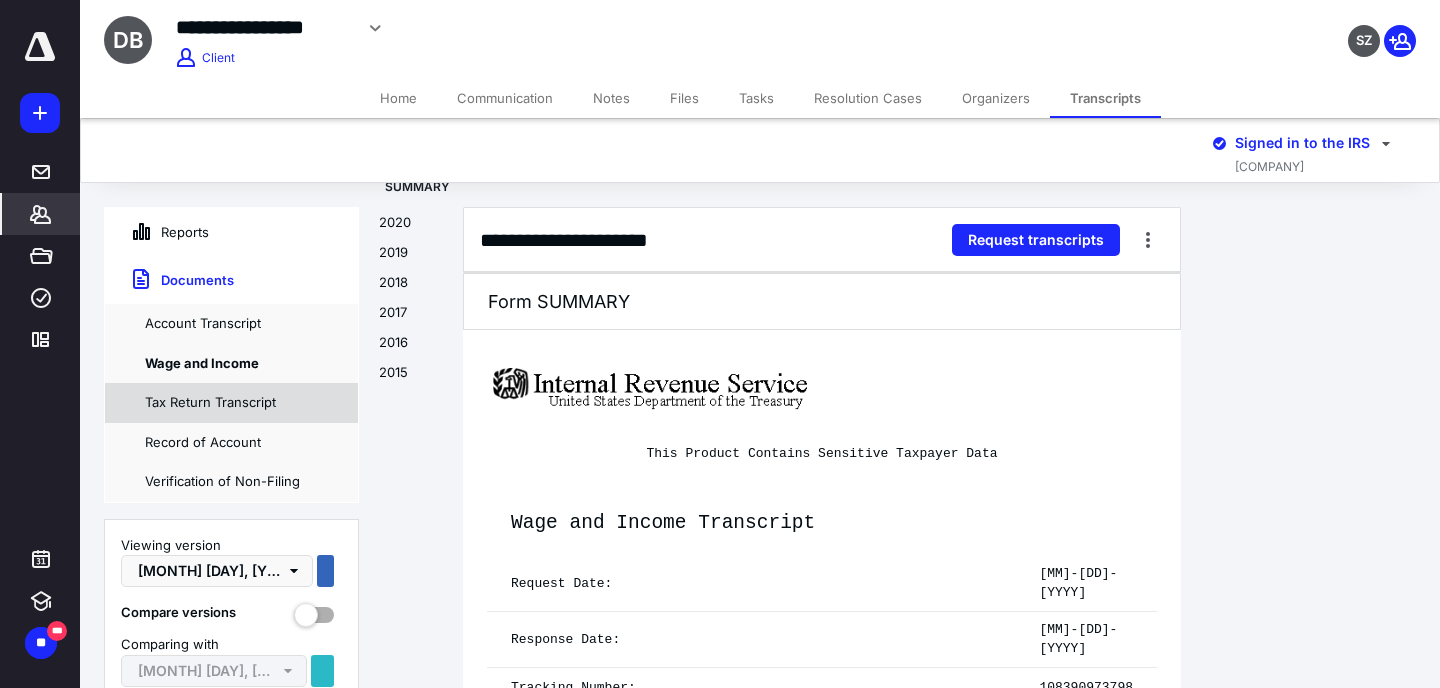 click on "Tax Return Transcript" at bounding box center [231, 403] 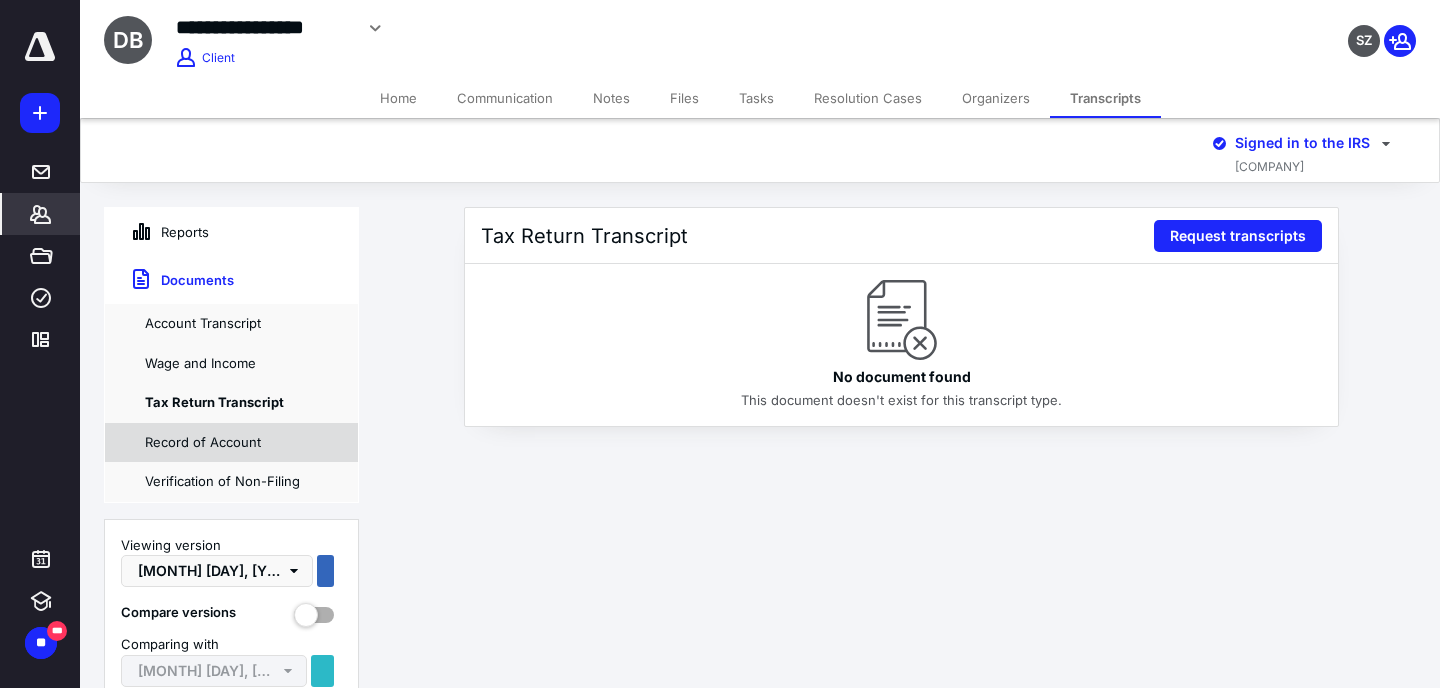 click on "Record of Account" at bounding box center [231, 443] 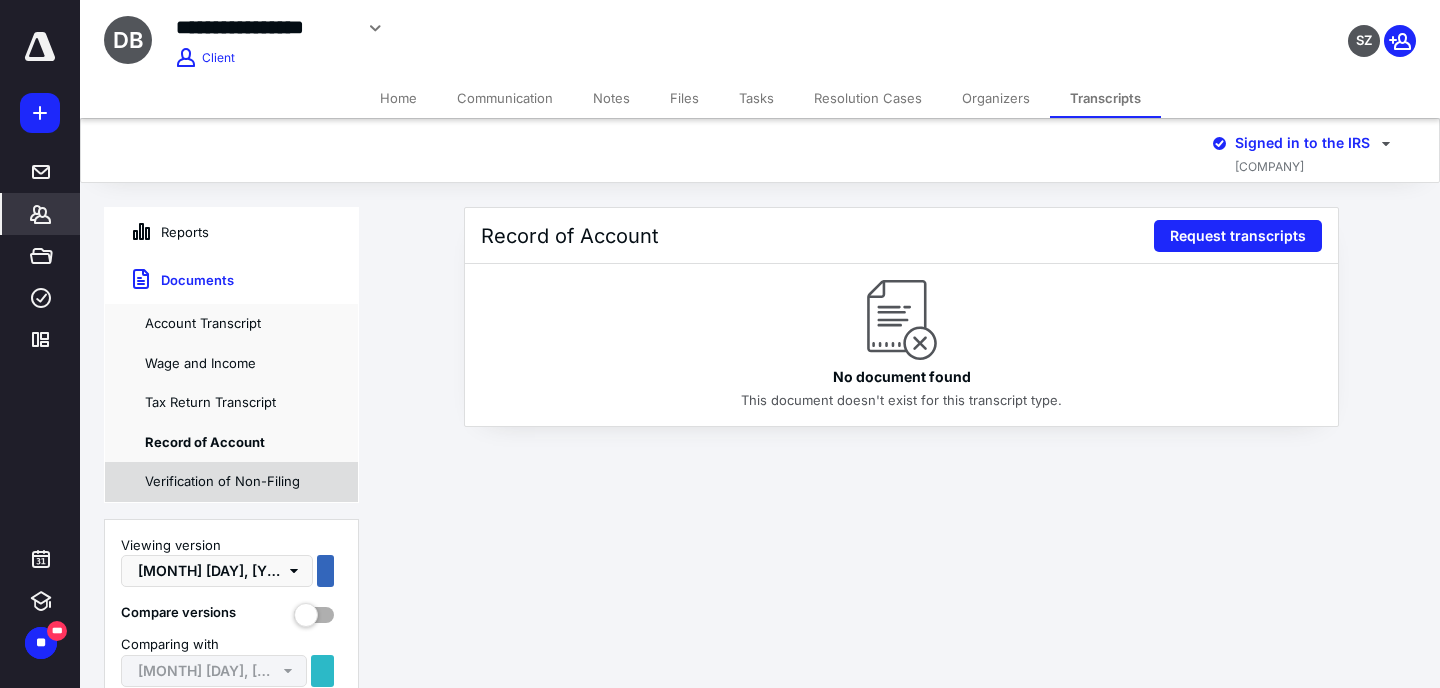 click on "Verification of Non-Filing" at bounding box center [231, 482] 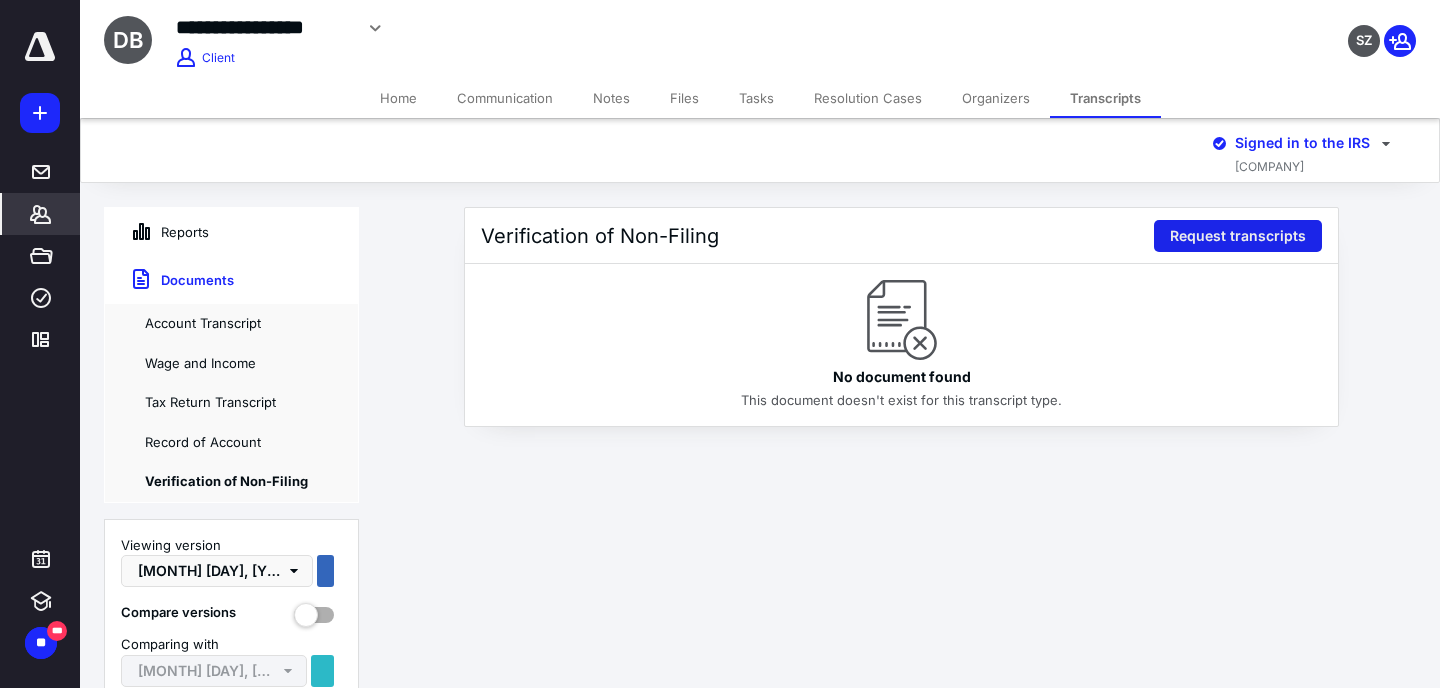 click on "Request transcripts" at bounding box center [1238, 236] 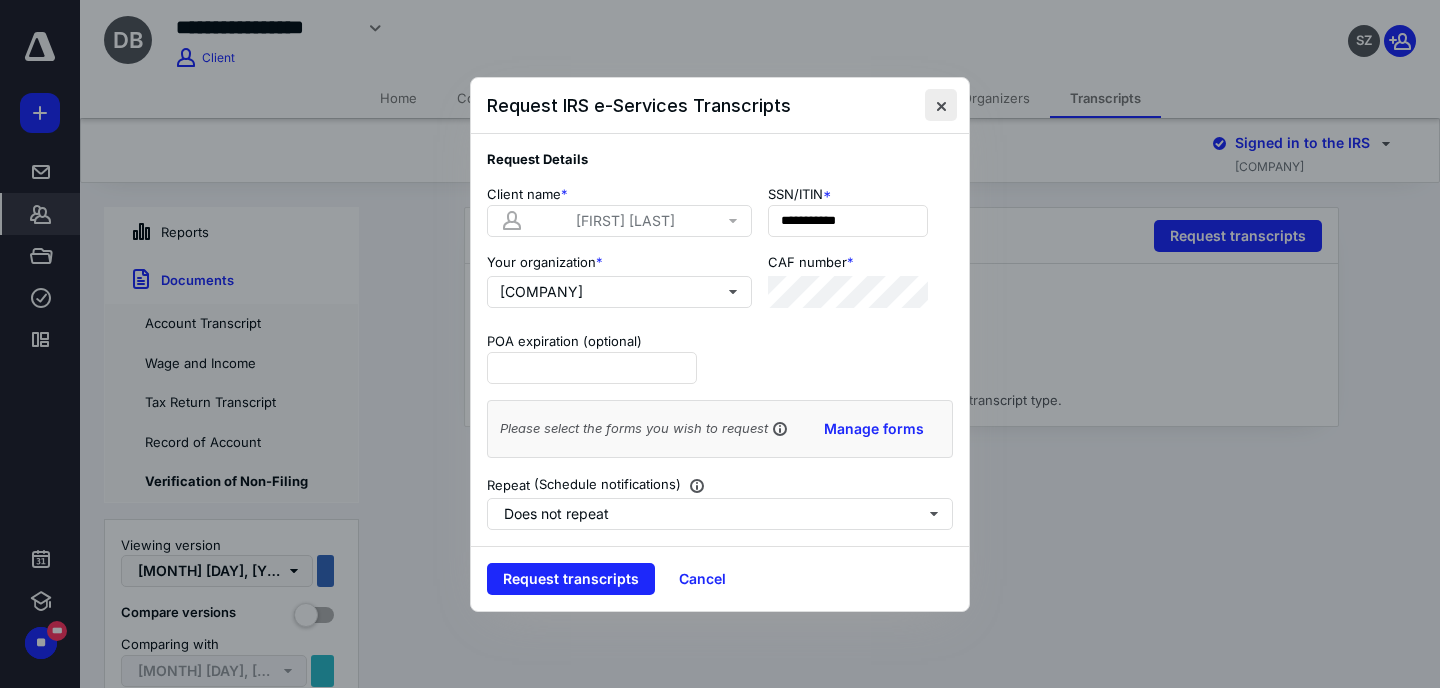 click at bounding box center (941, 105) 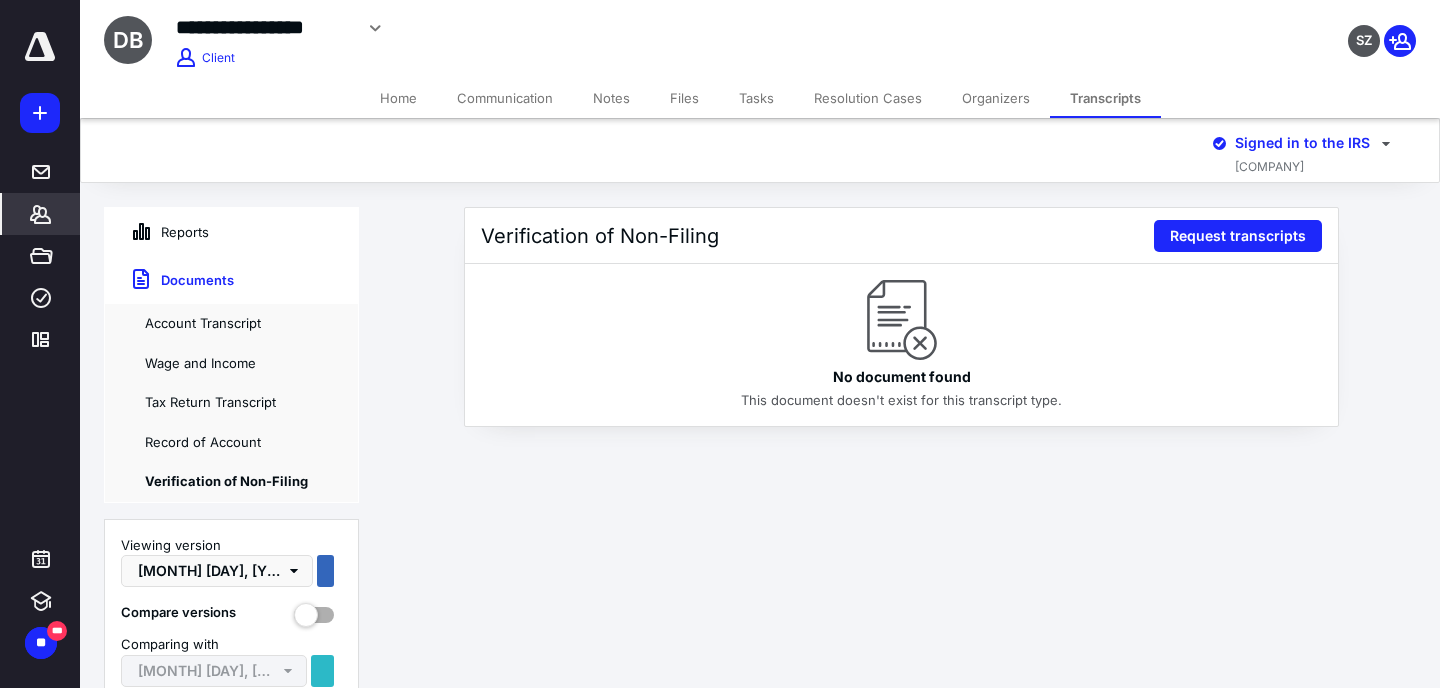 click on "Home" at bounding box center (398, 98) 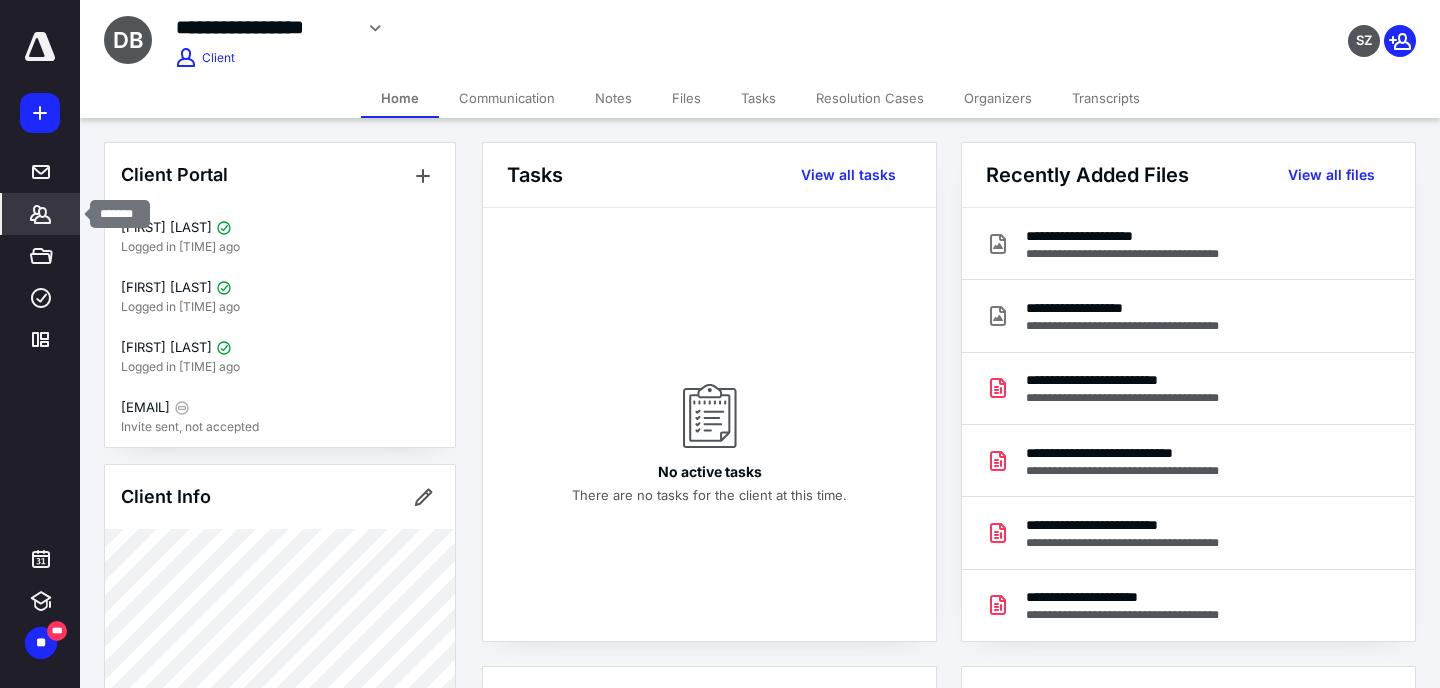 click at bounding box center [40, 214] 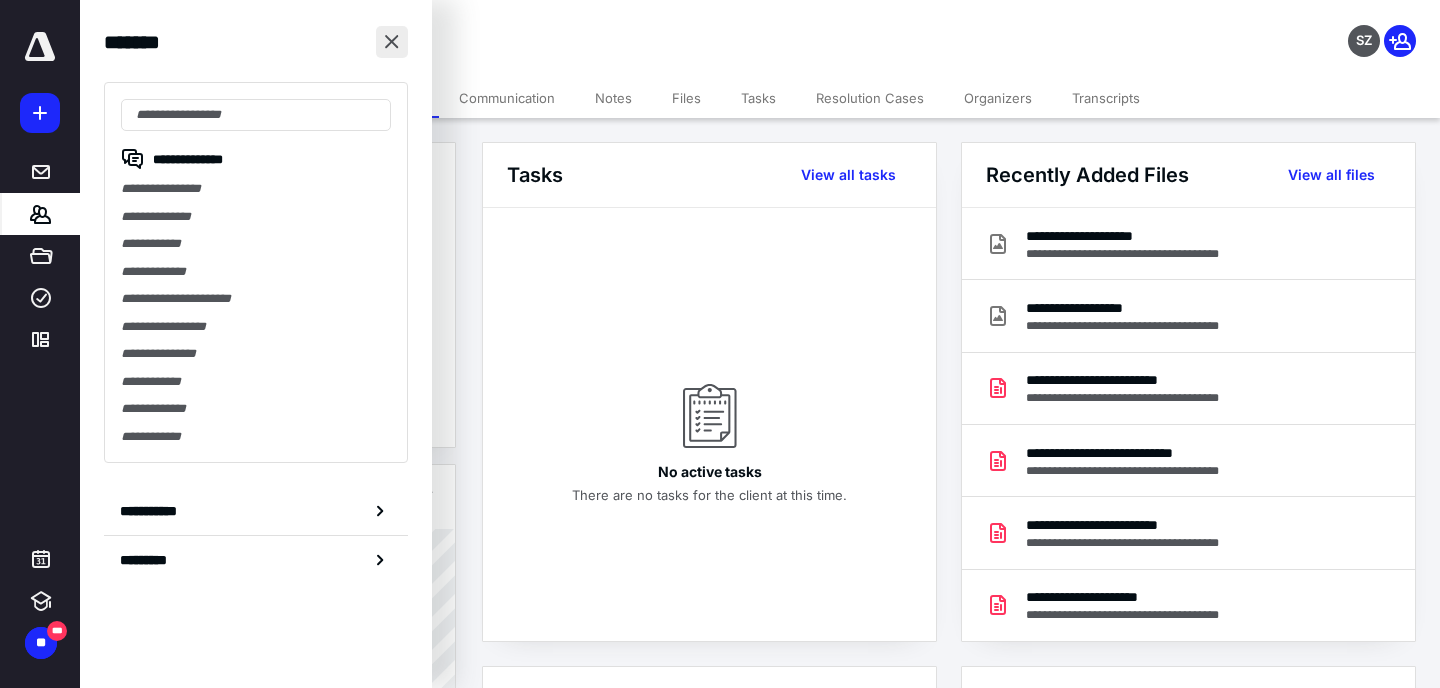 click at bounding box center (392, 42) 